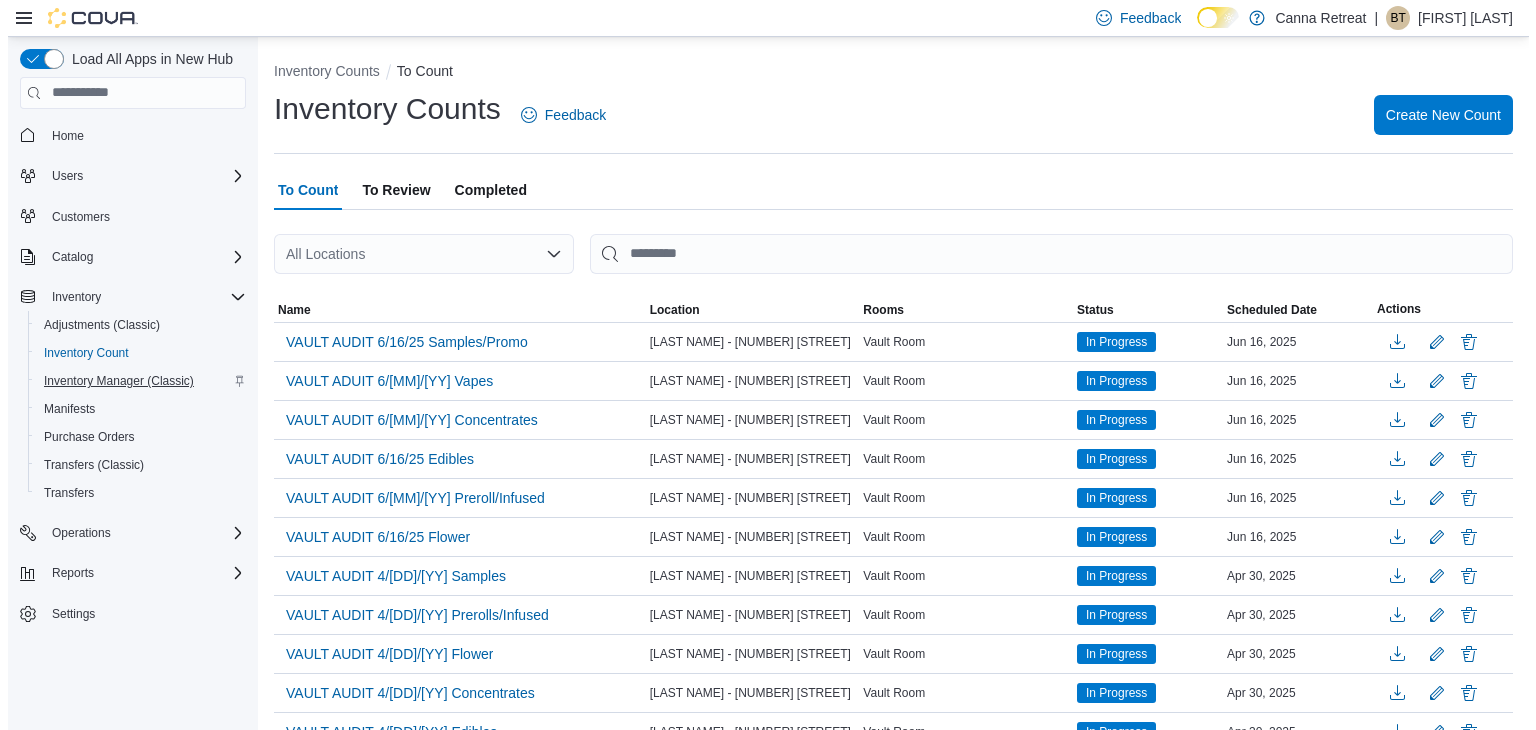scroll, scrollTop: 0, scrollLeft: 0, axis: both 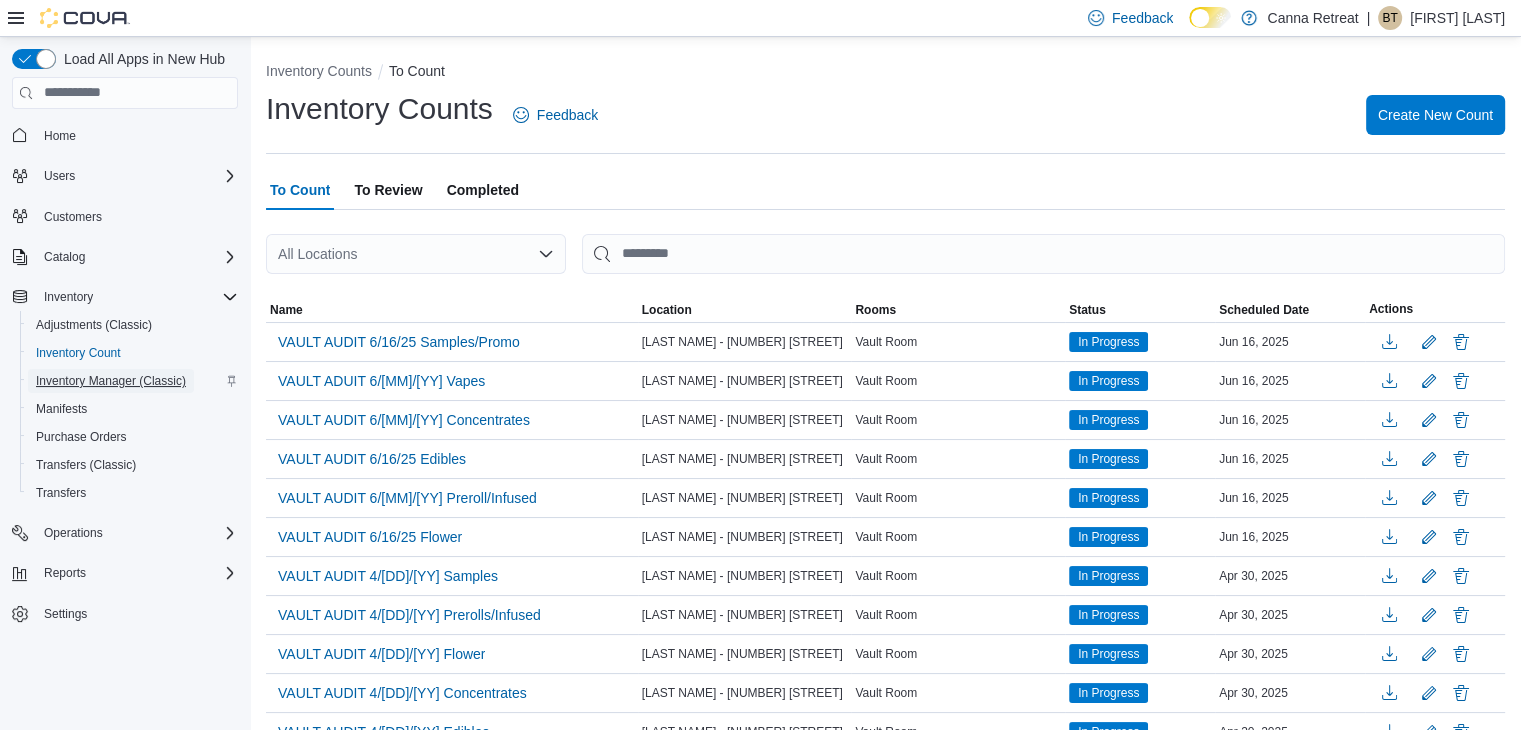 click on "Inventory Manager (Classic)" at bounding box center [111, 381] 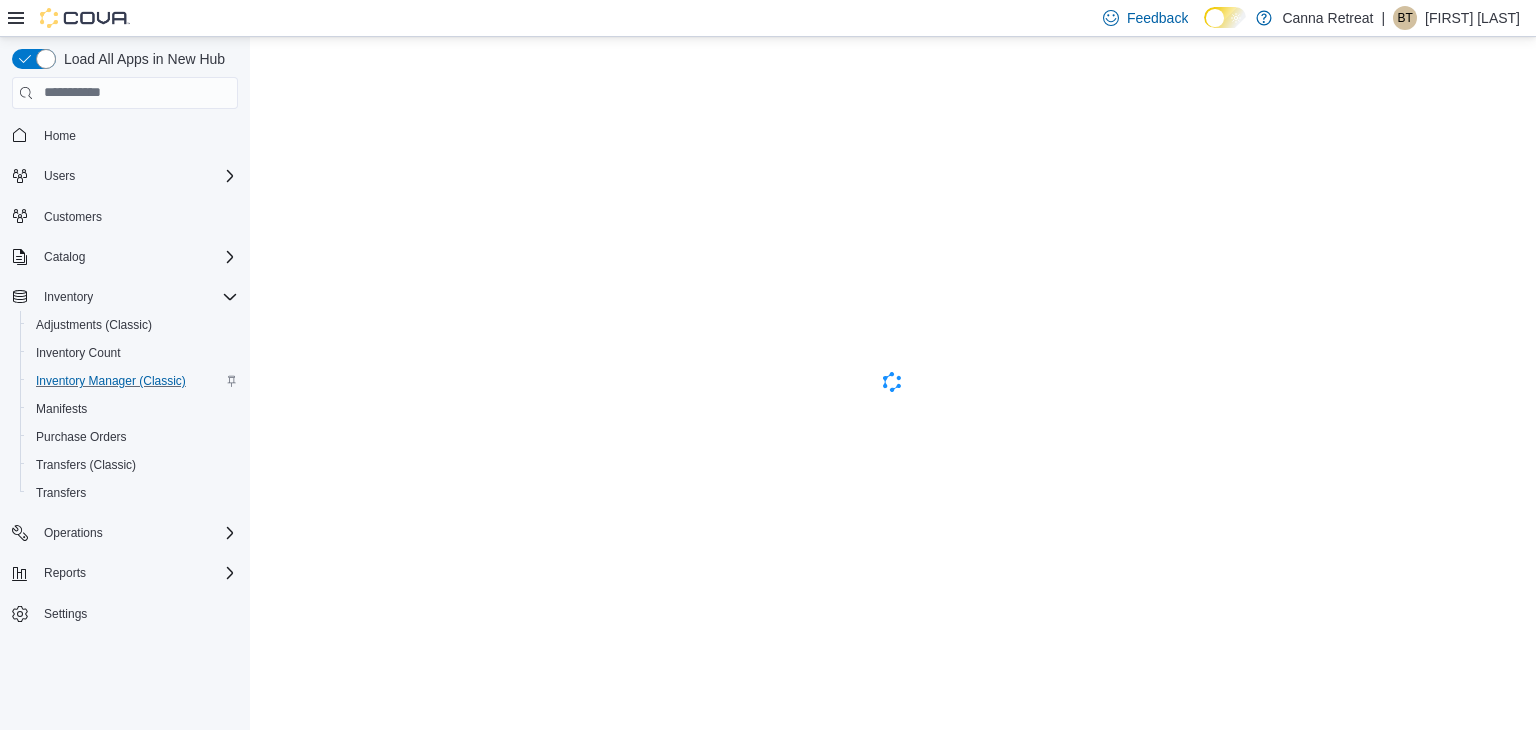 scroll, scrollTop: 0, scrollLeft: 0, axis: both 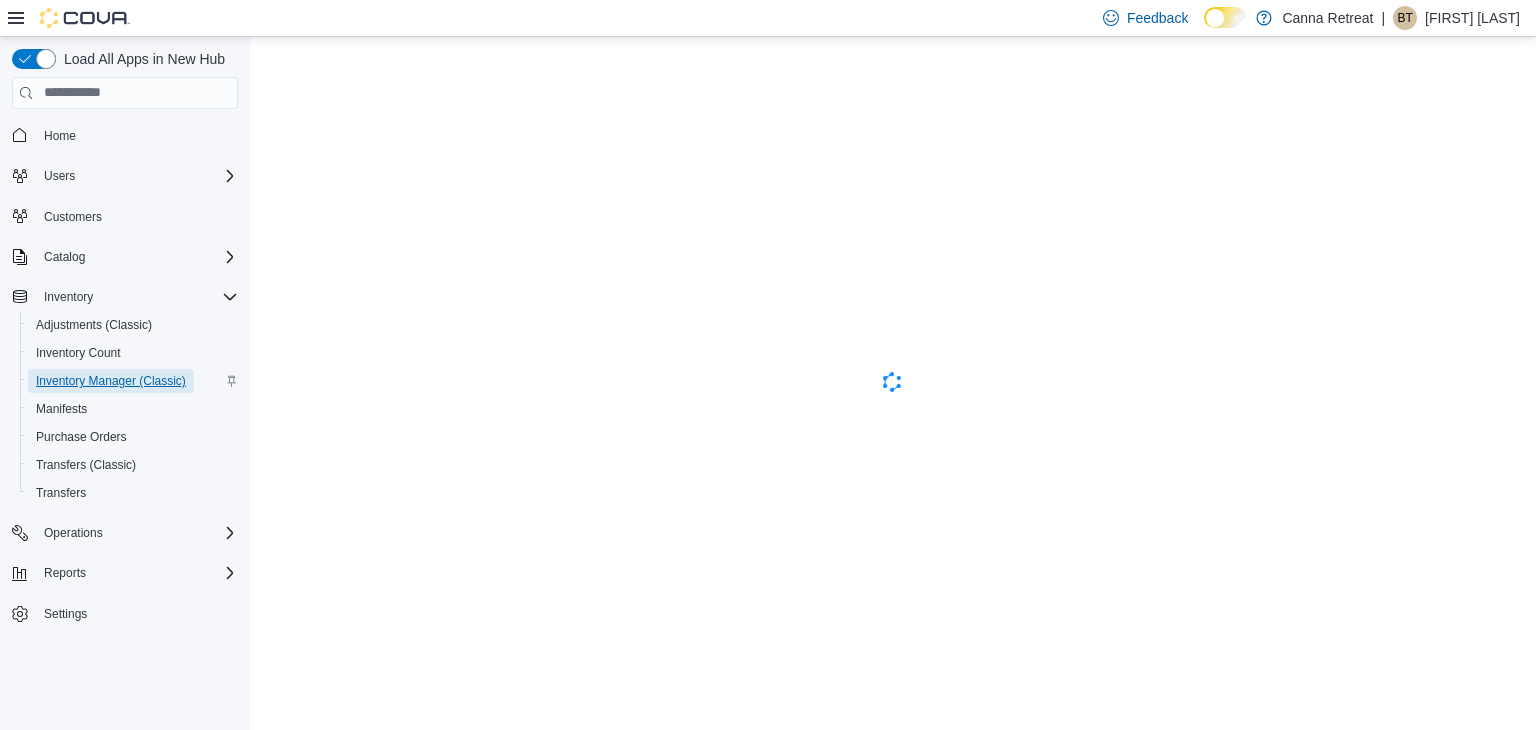click on "Inventory Manager (Classic)" at bounding box center (111, 381) 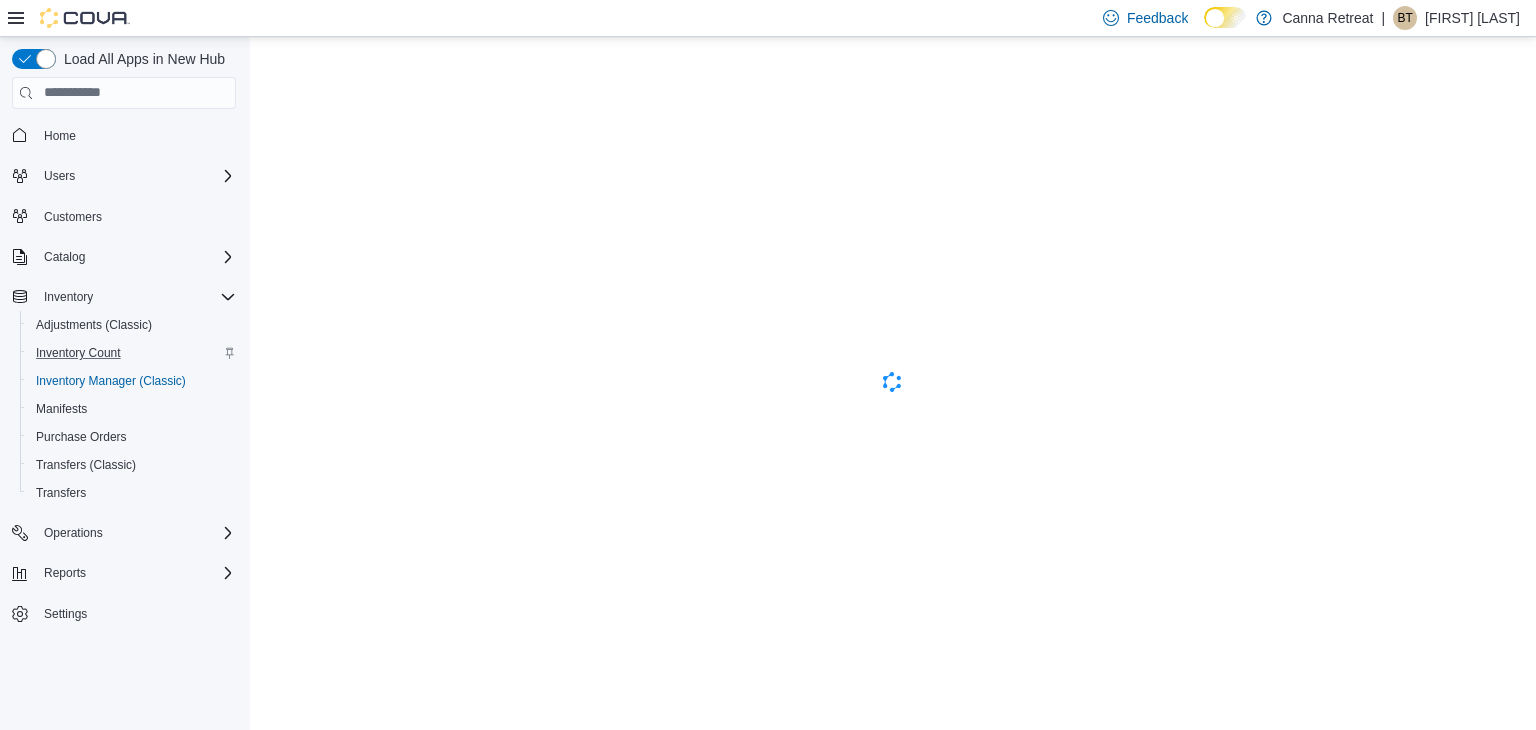 click on "Inventory Count" at bounding box center [132, 353] 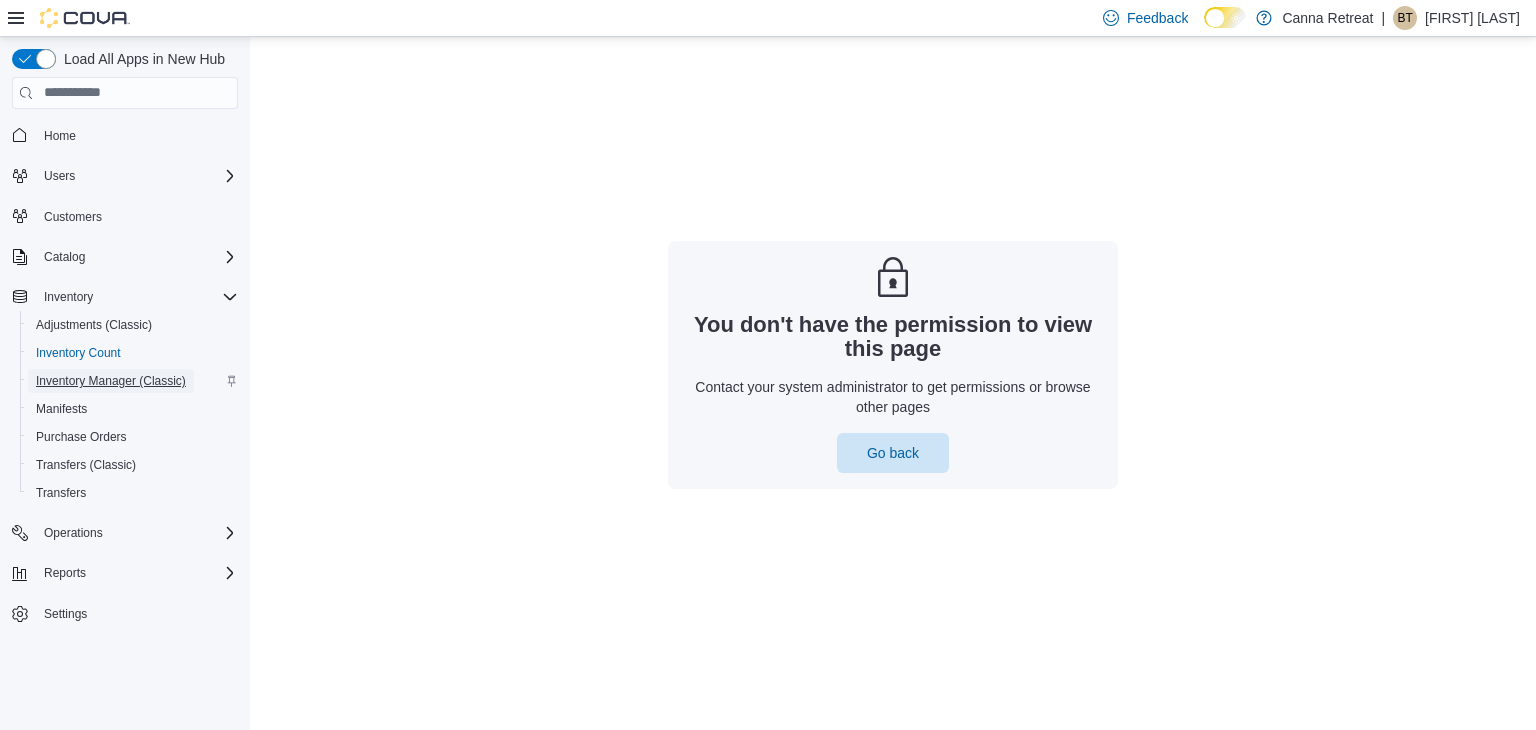 click on "Inventory Manager (Classic)" at bounding box center (111, 381) 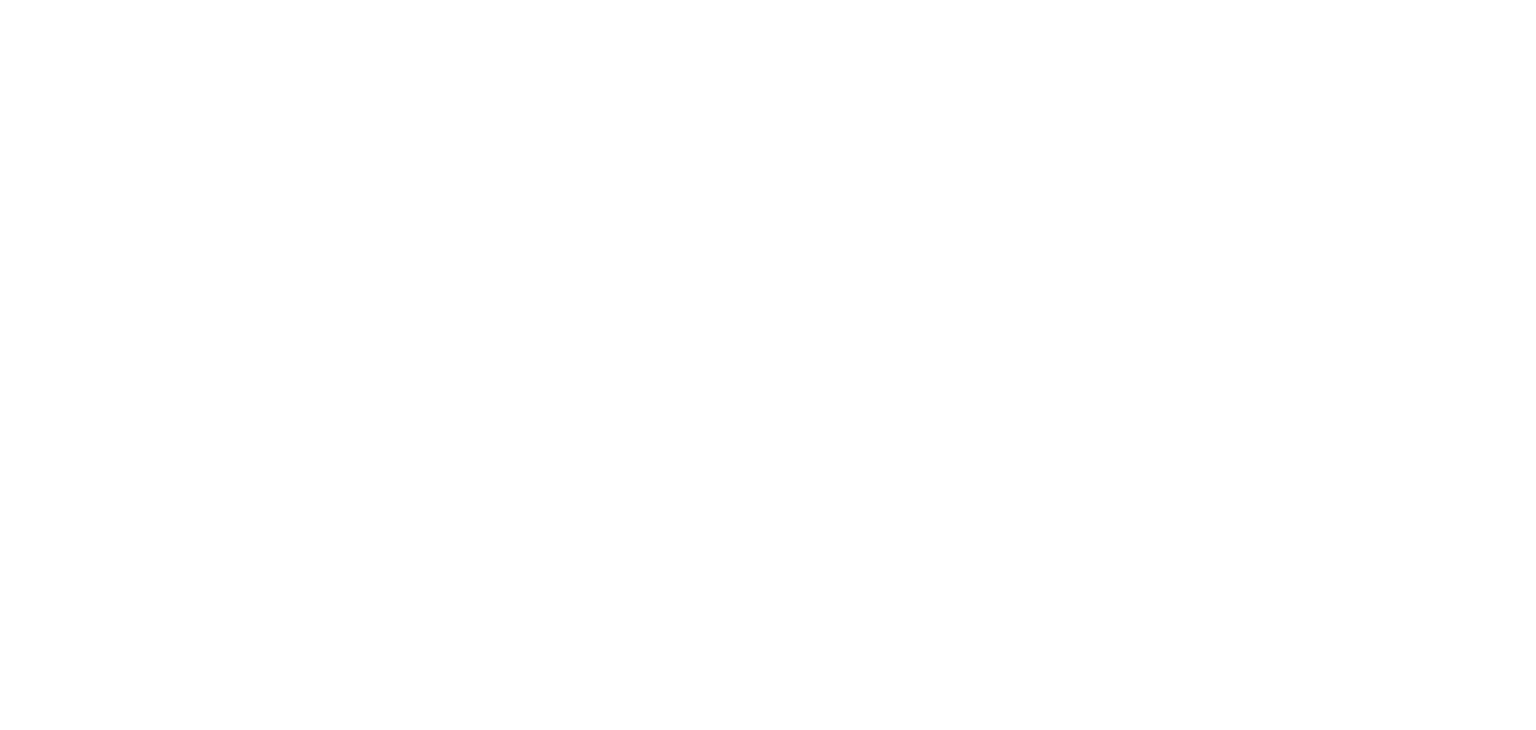 scroll, scrollTop: 0, scrollLeft: 0, axis: both 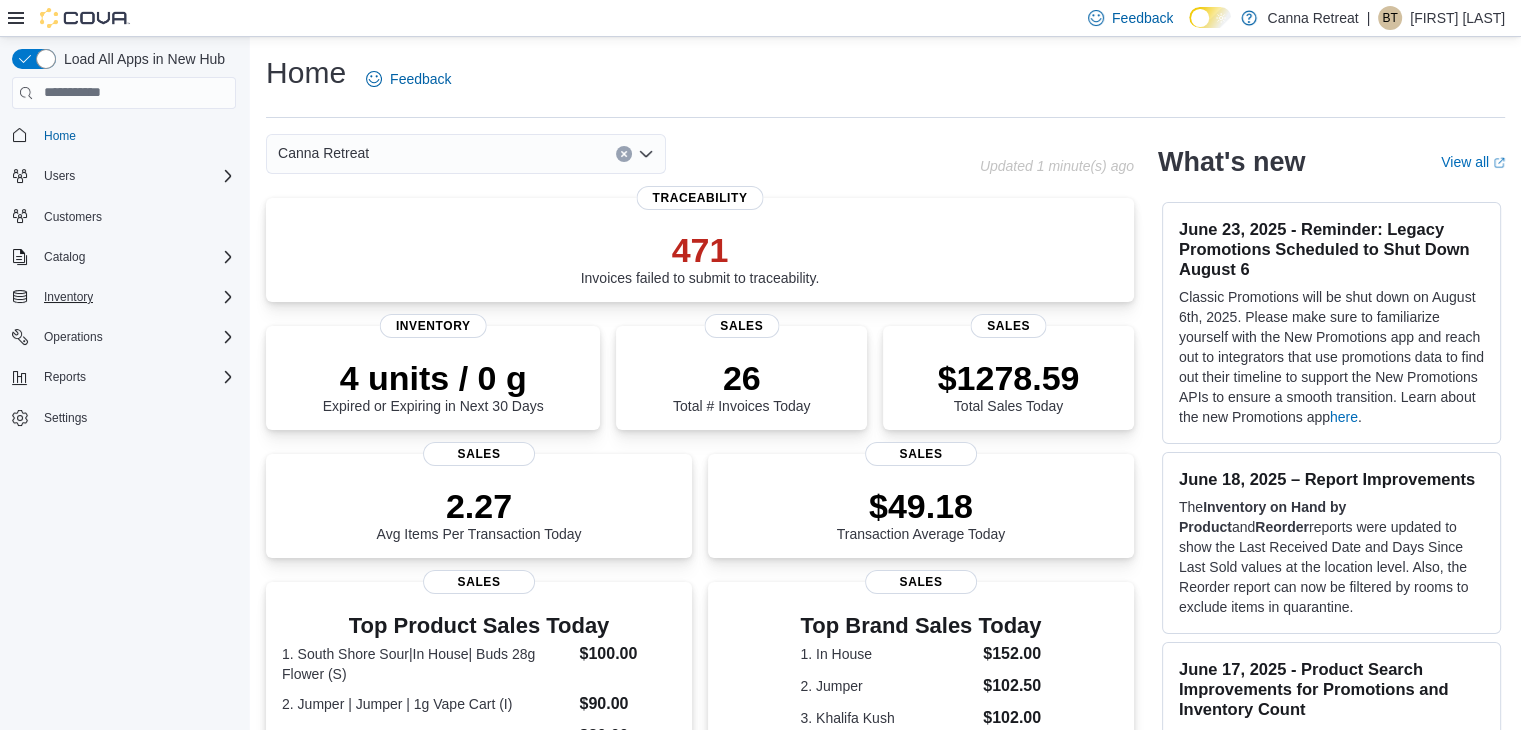 click on "Inventory" at bounding box center [124, 297] 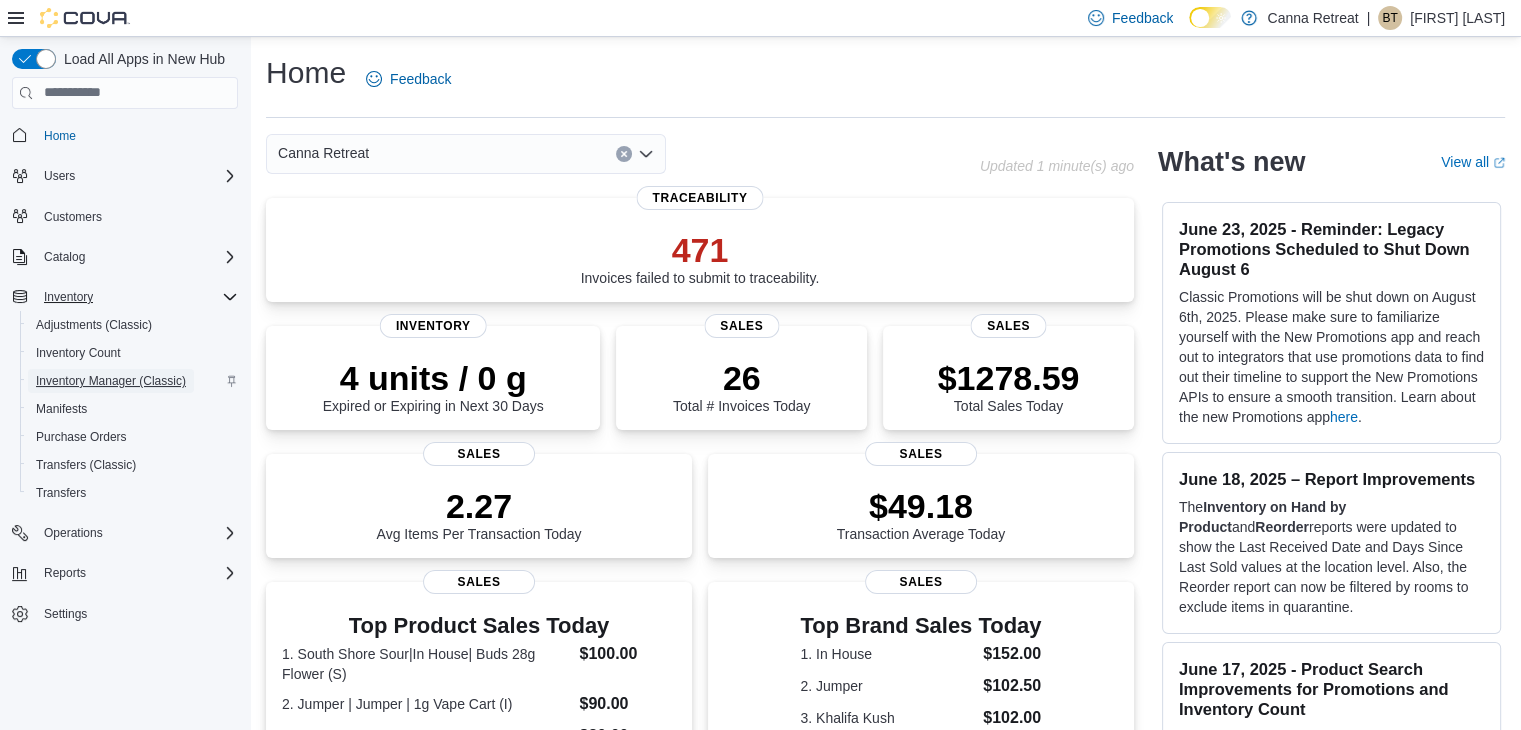click on "Inventory Manager (Classic)" at bounding box center [111, 381] 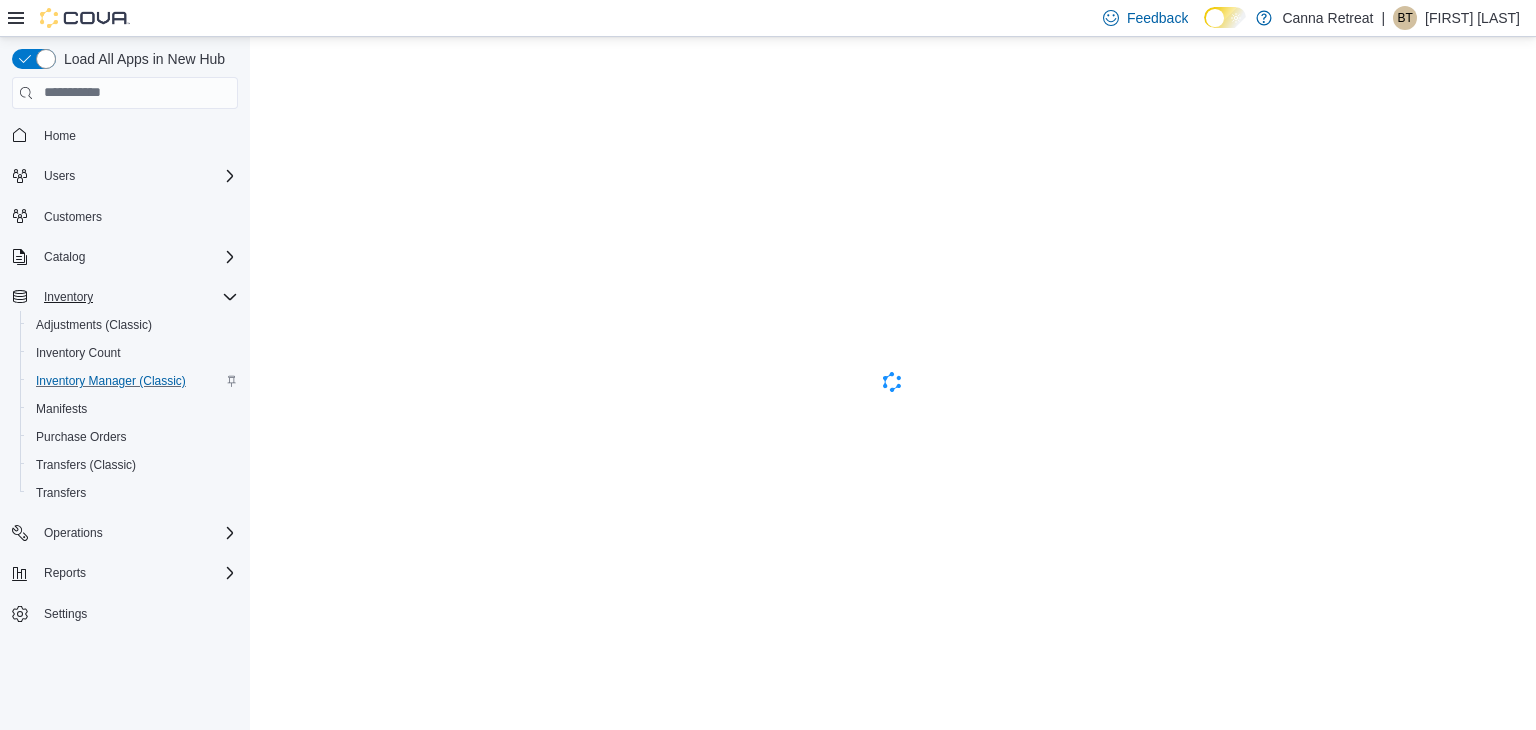 scroll, scrollTop: 0, scrollLeft: 0, axis: both 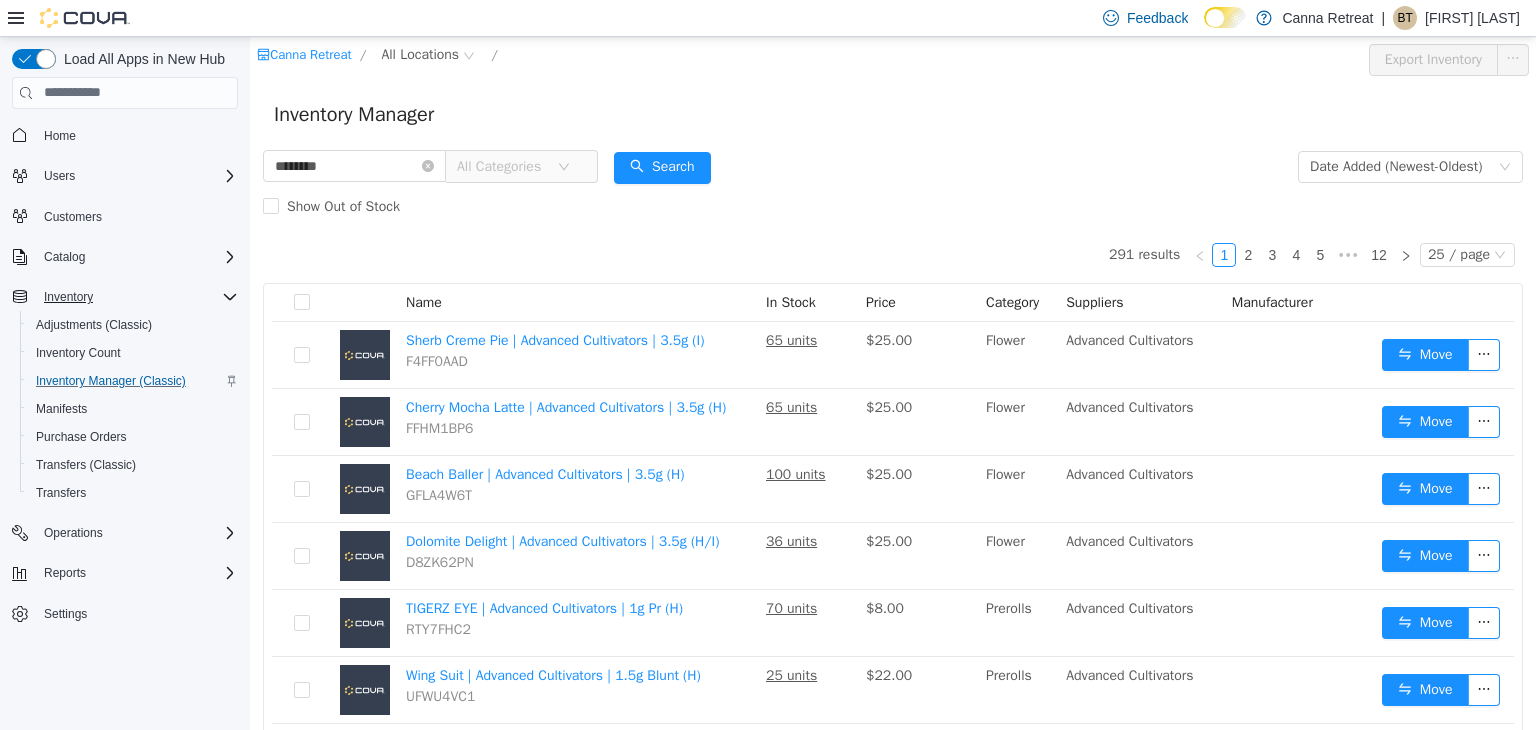type on "********" 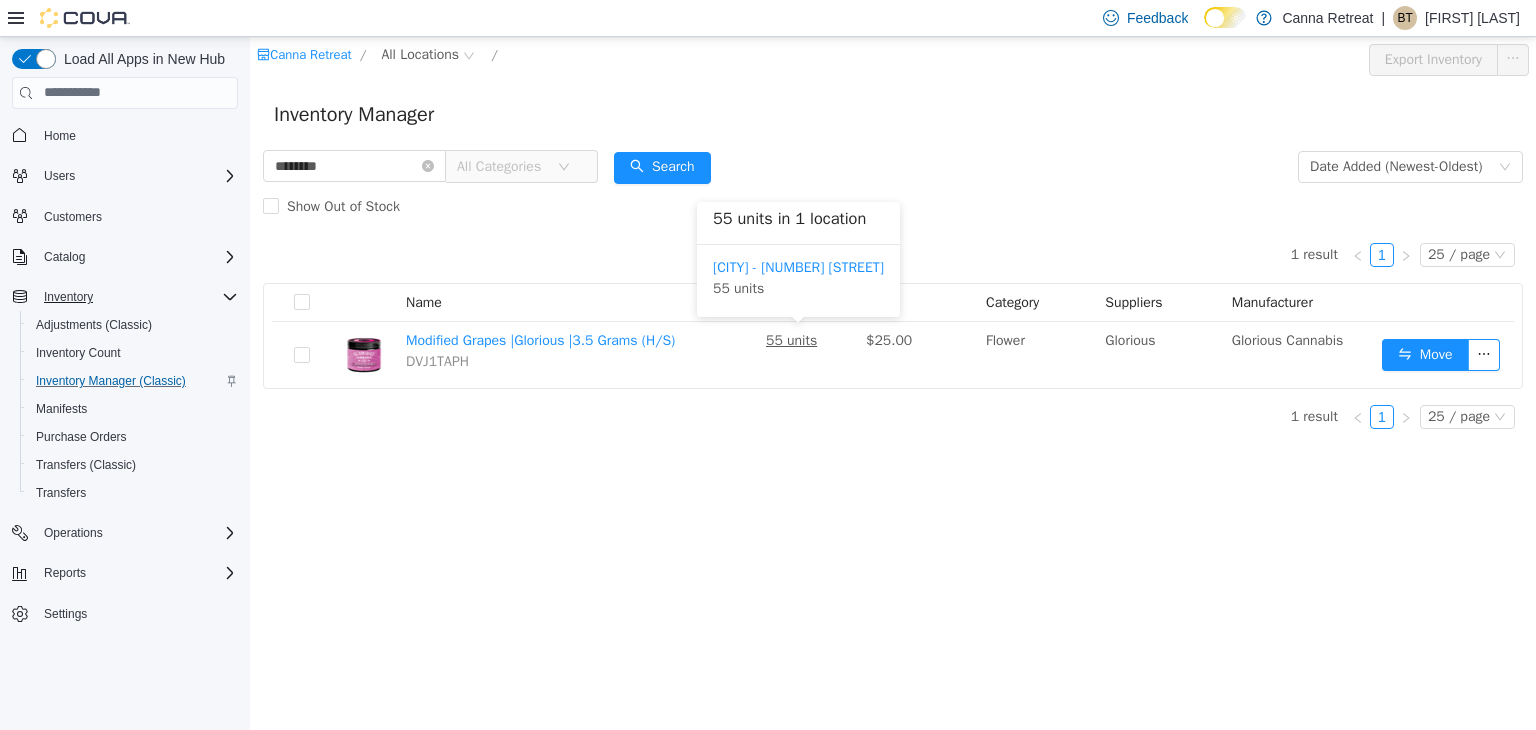 click on "Palmer - 1240 Park St 55 units" at bounding box center (798, 277) 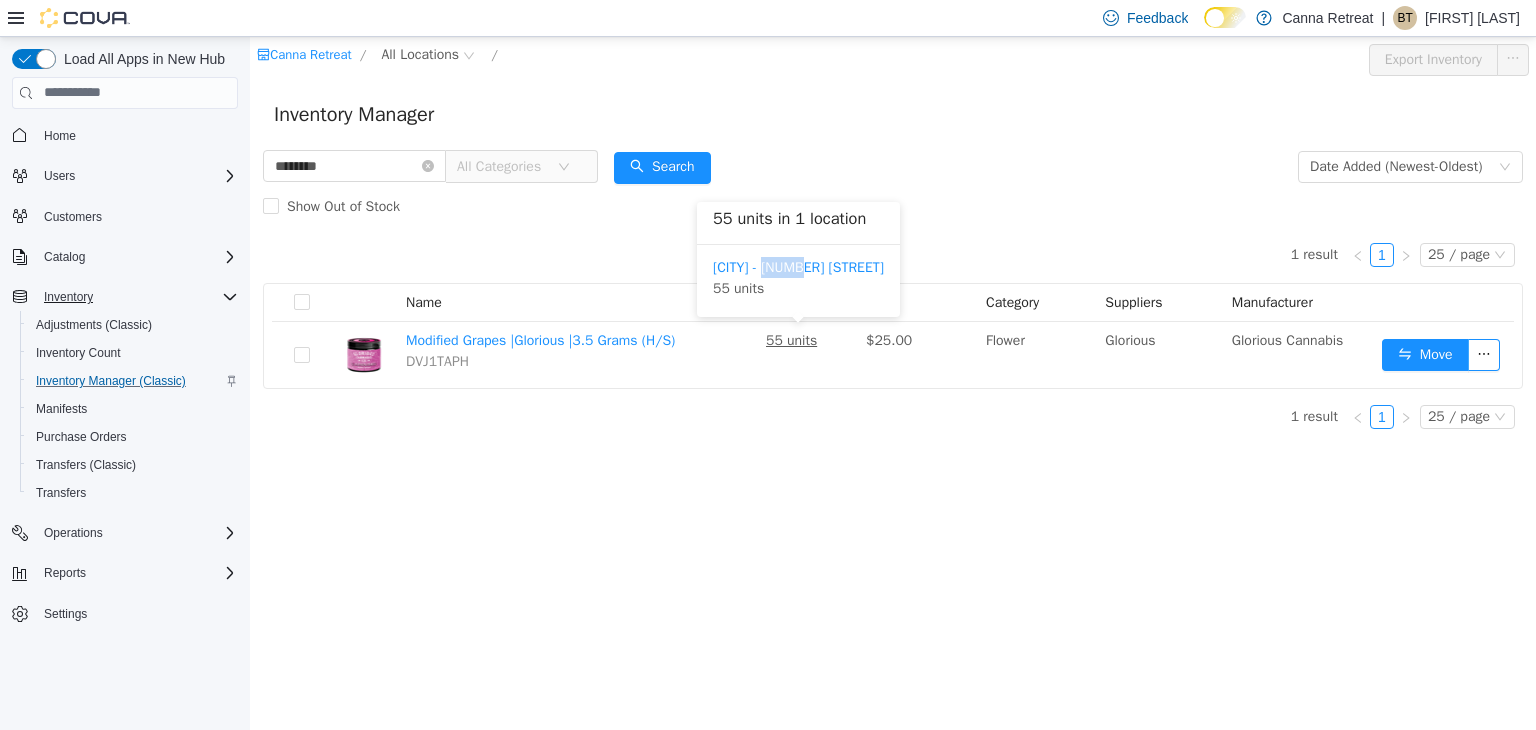 click on "Palmer - 1240 Park St 55 units" at bounding box center (798, 277) 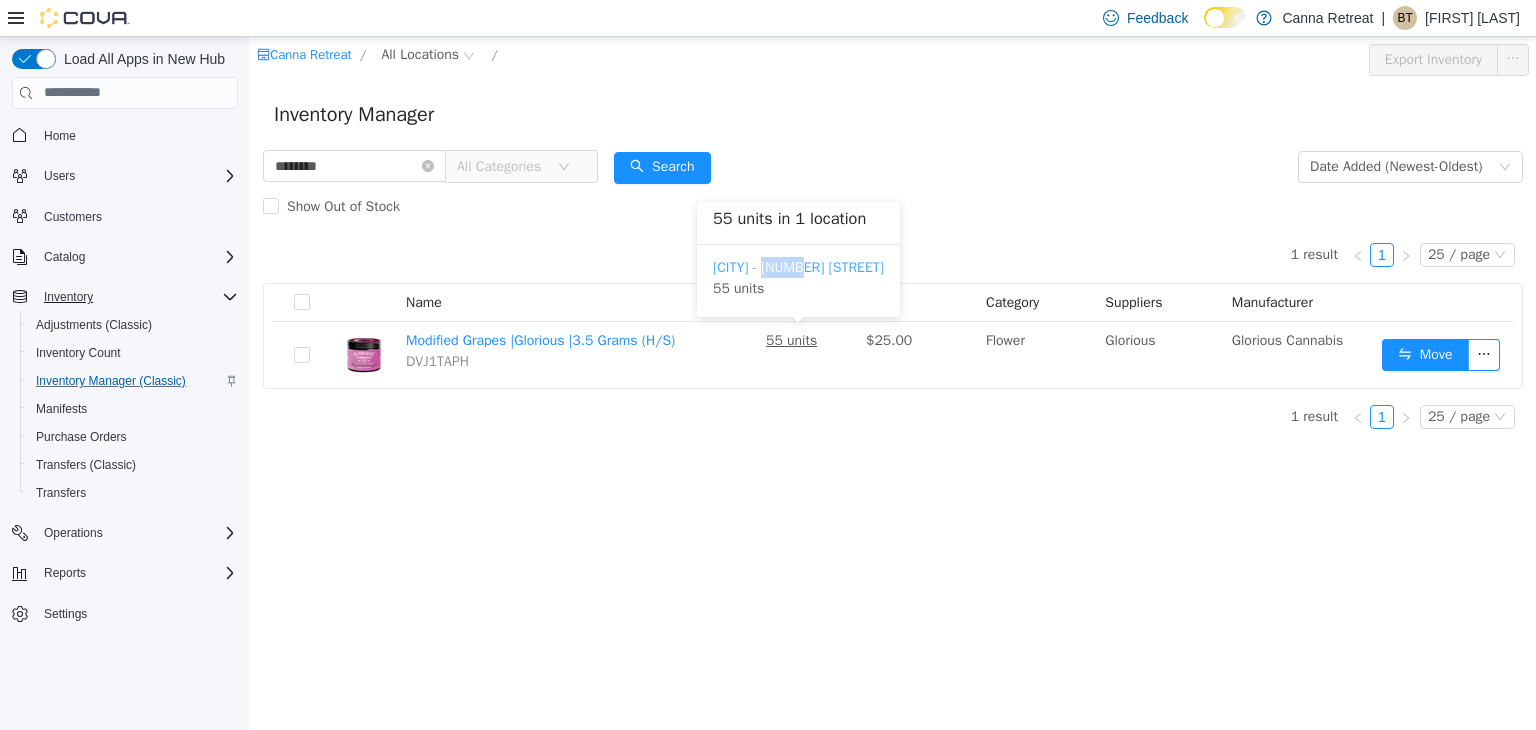 click on "[LAST NAME] - [NUMBER] [STREET]" at bounding box center (798, 266) 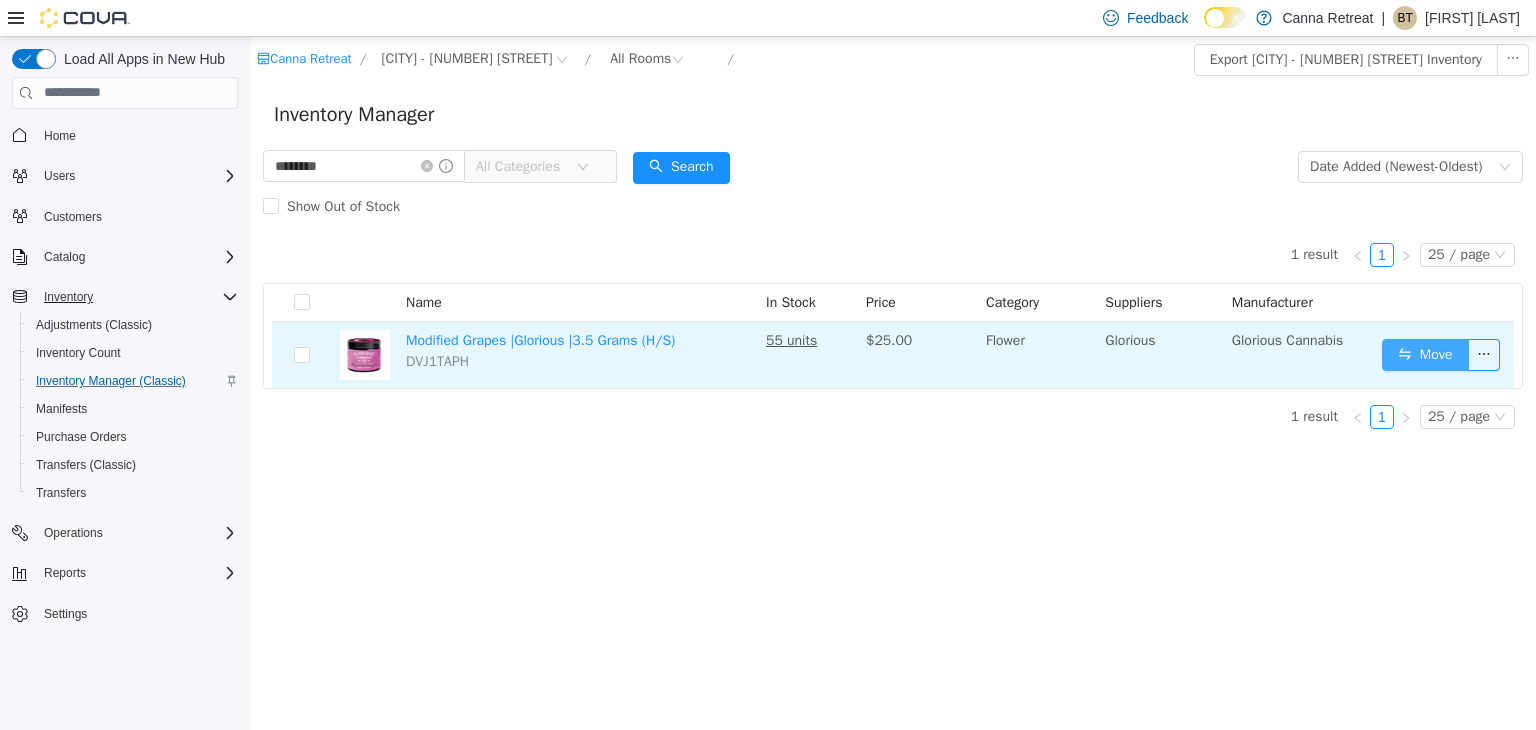 click on "Move" at bounding box center (1425, 354) 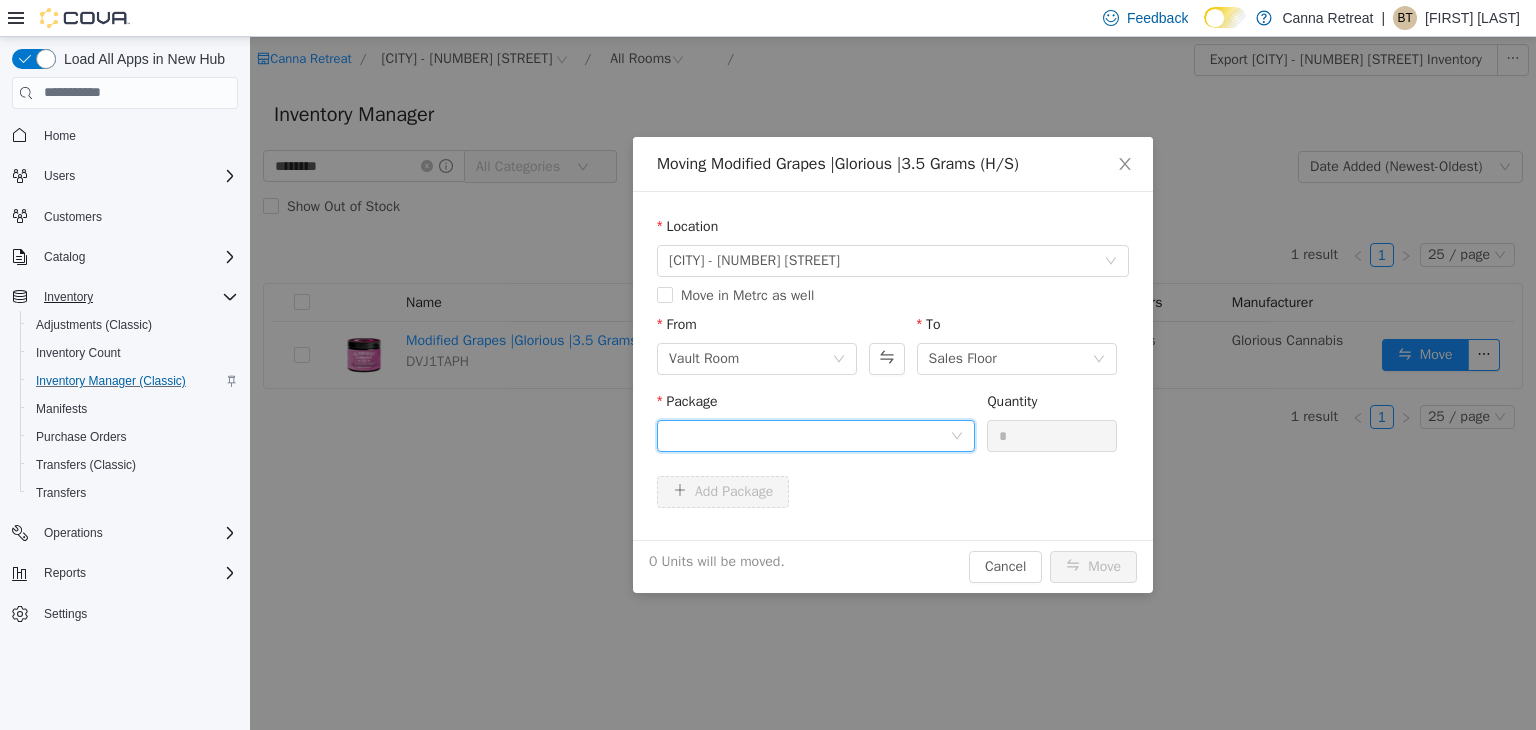 click at bounding box center (809, 435) 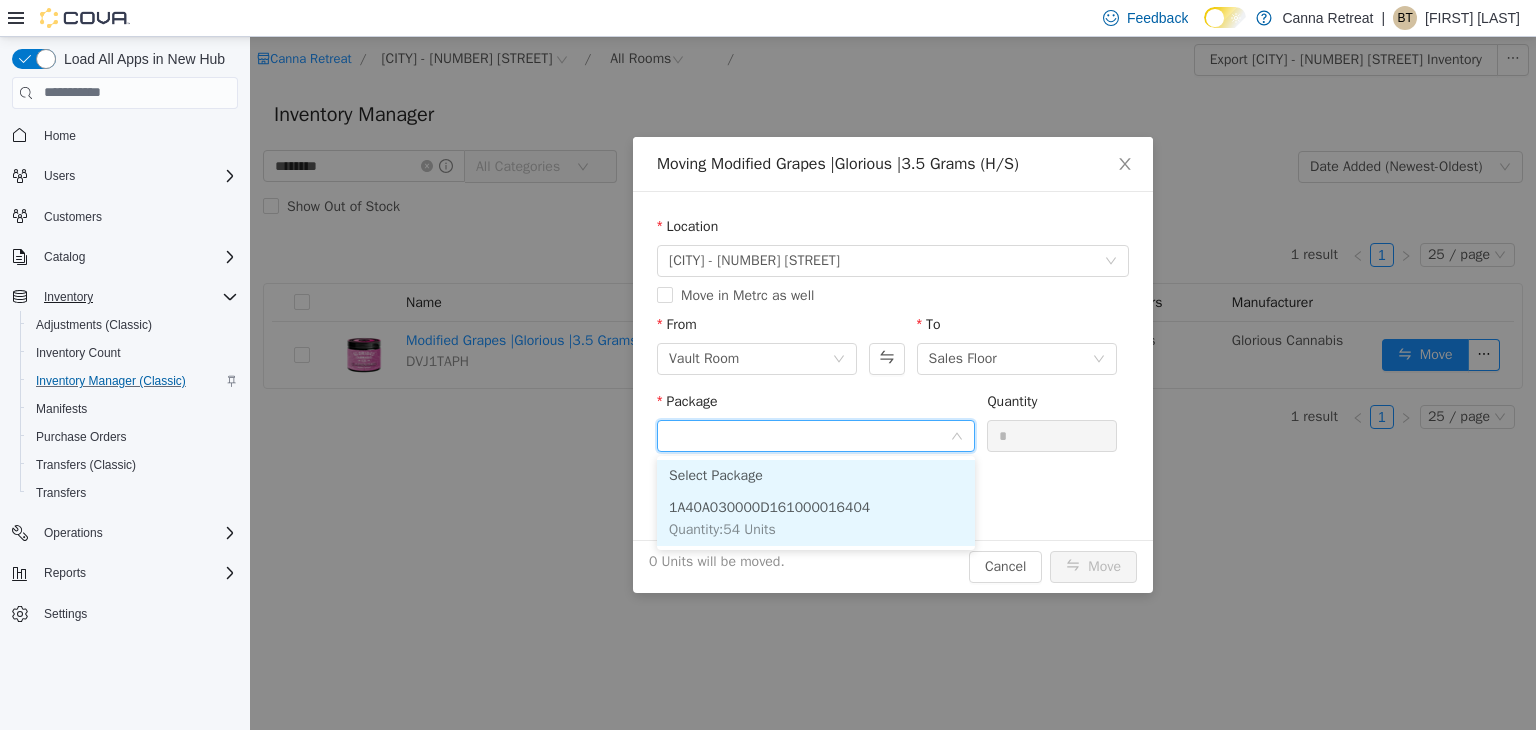 click on "1A40A030000D161000016404 Quantity :  54 Units" at bounding box center [816, 518] 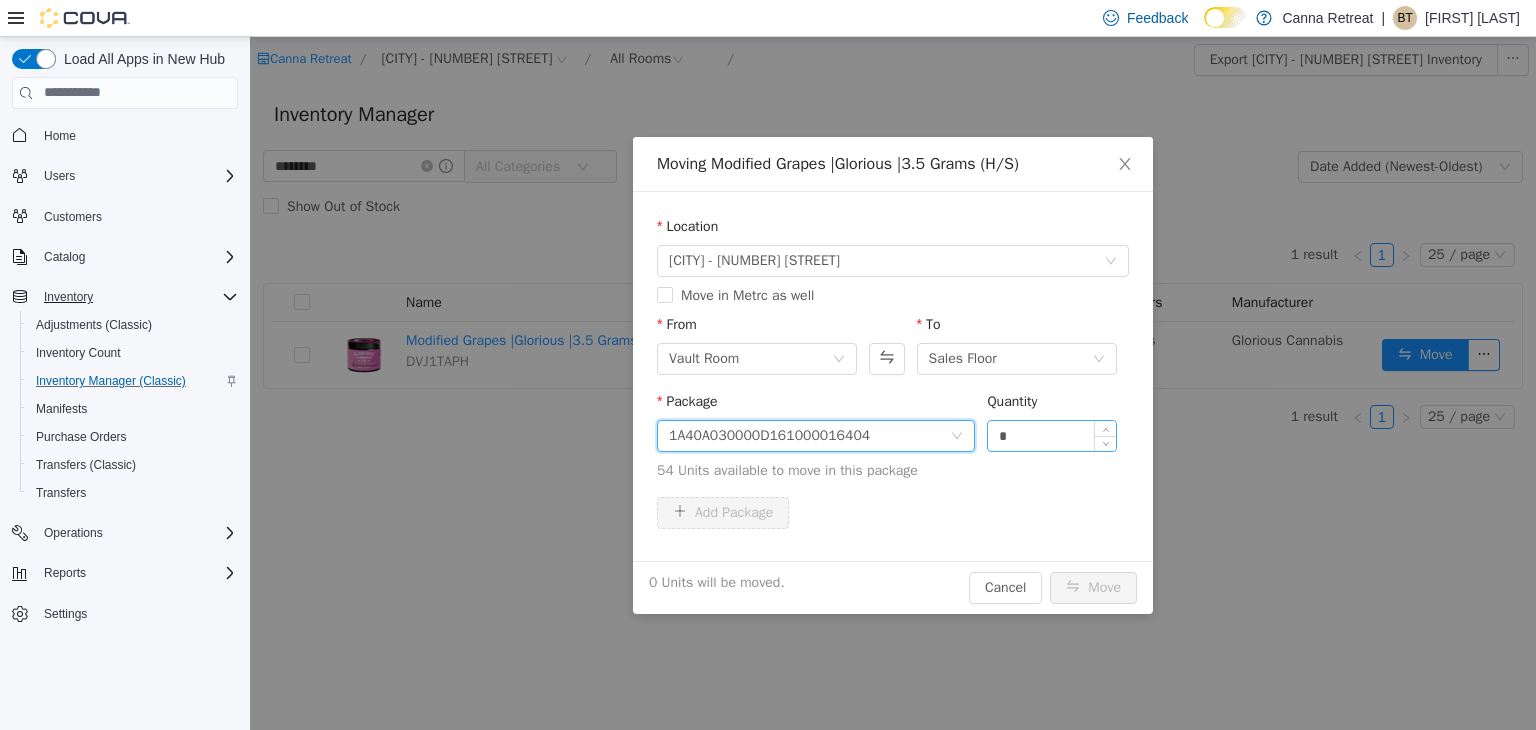 click on "*" at bounding box center [1052, 435] 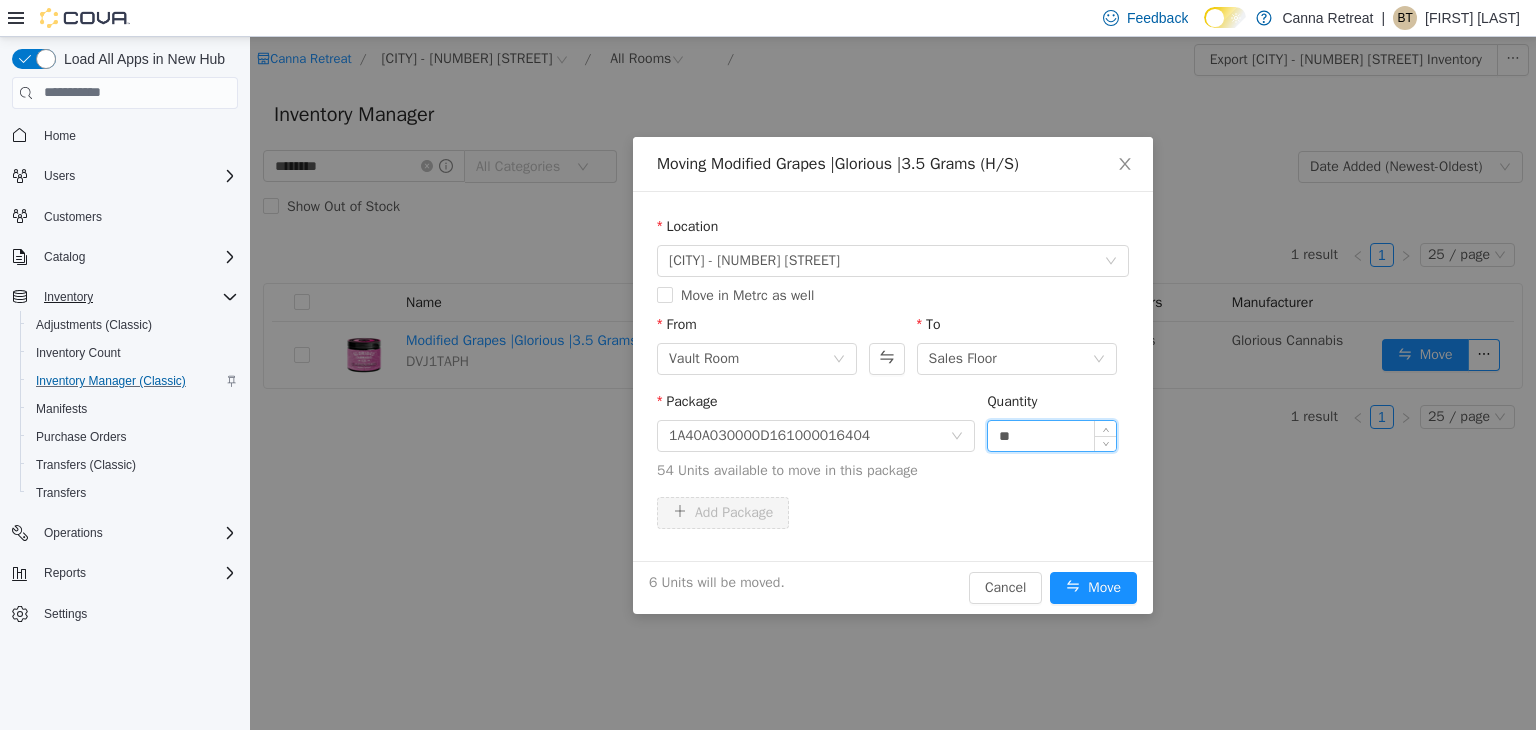 type on "**" 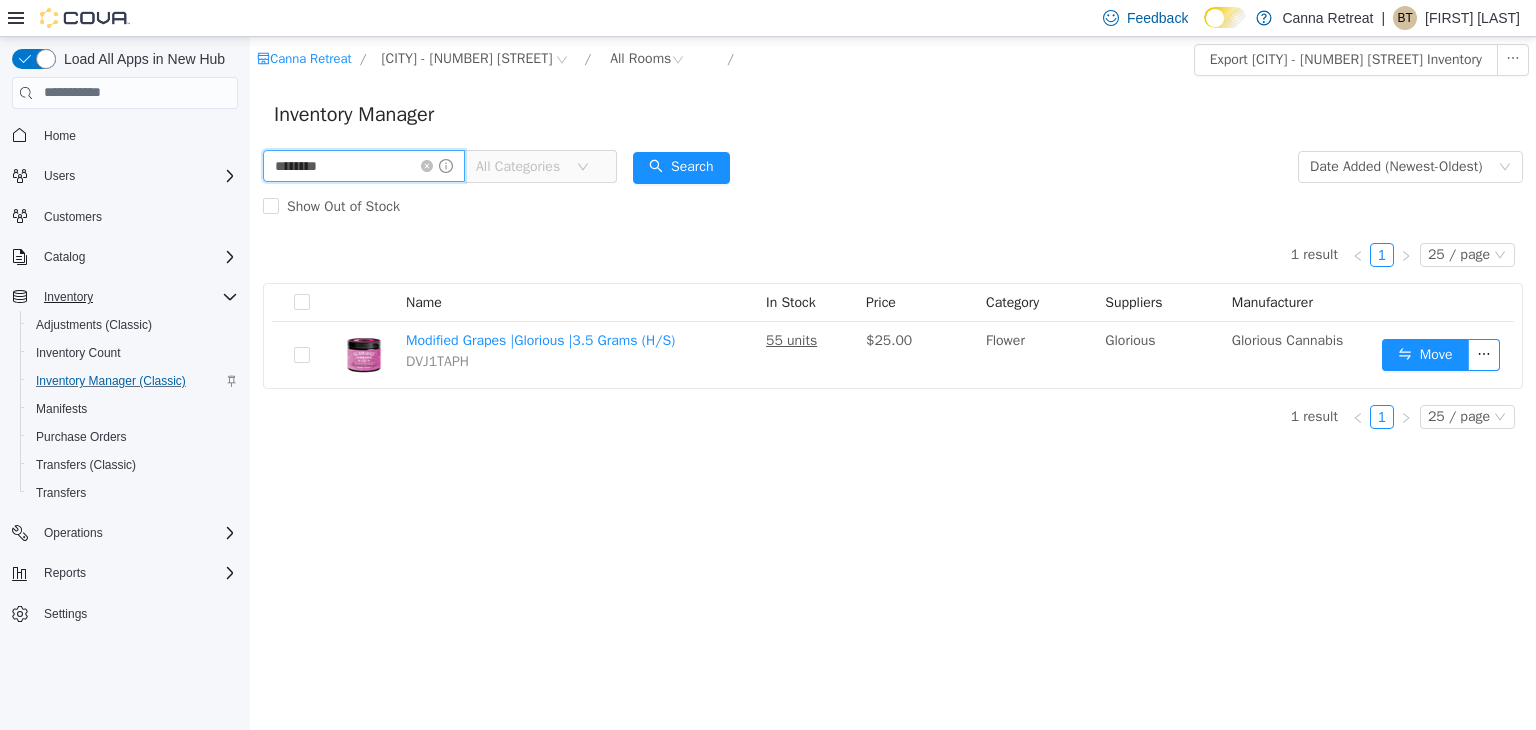 click on "********" at bounding box center [364, 165] 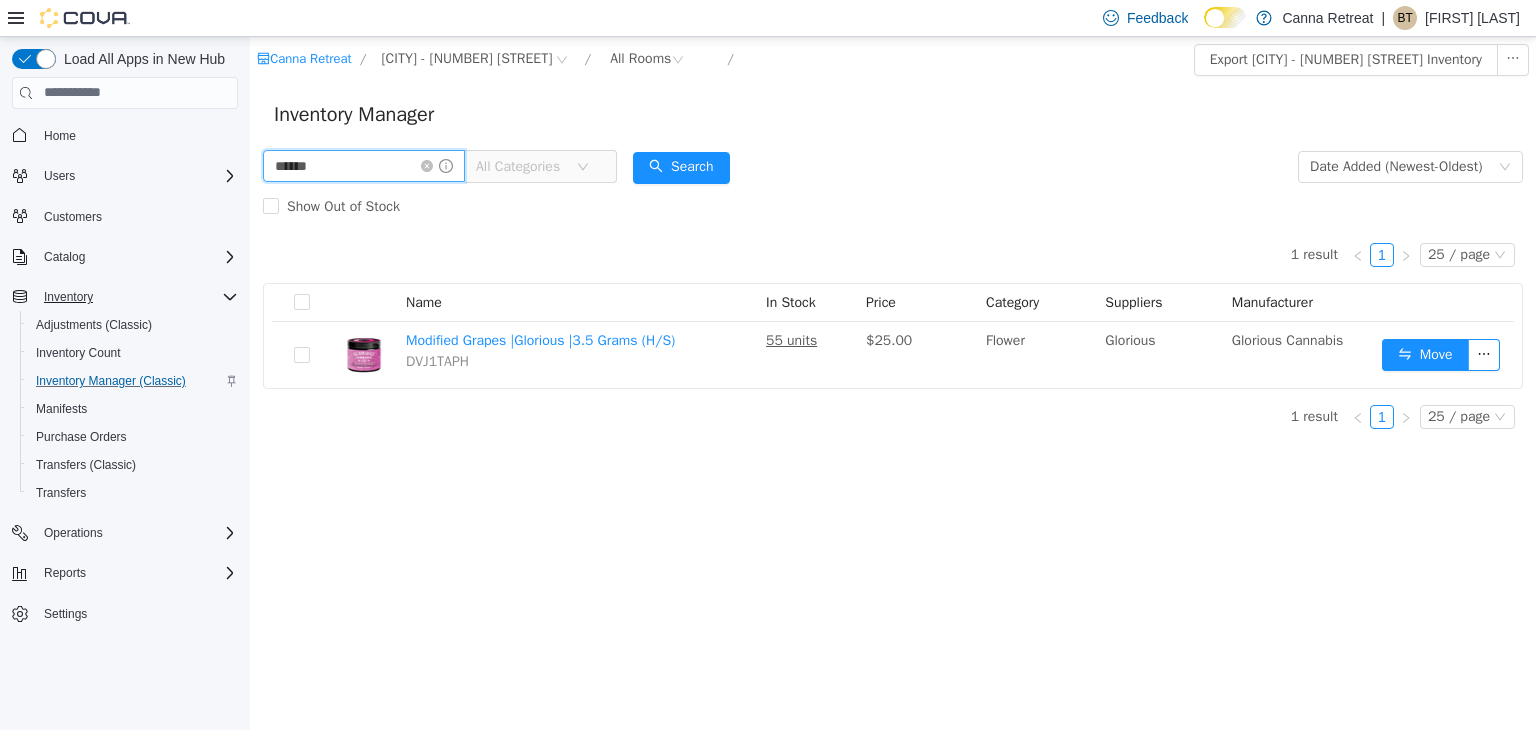 type on "******" 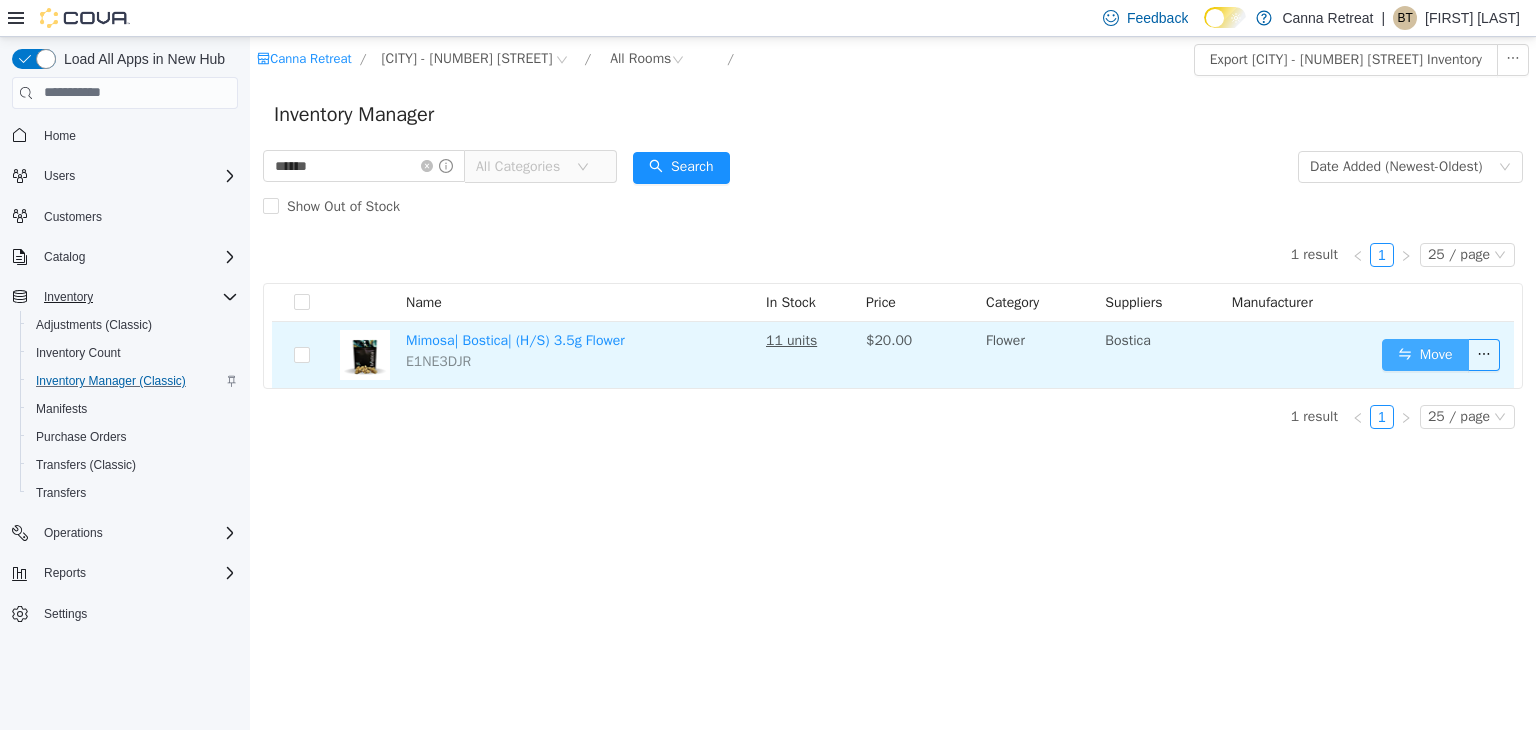 click on "Move" at bounding box center (1425, 354) 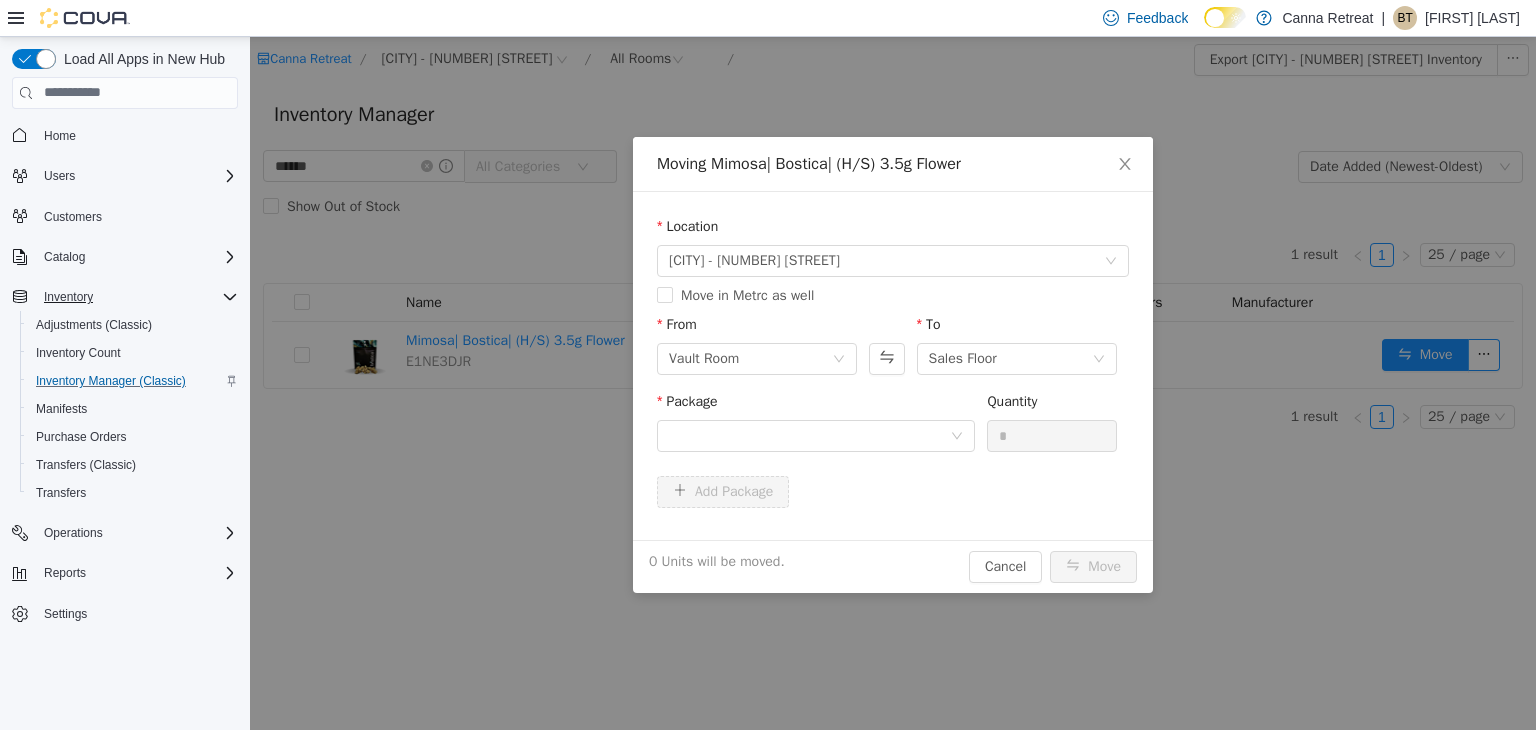 click on "Package" at bounding box center (816, 404) 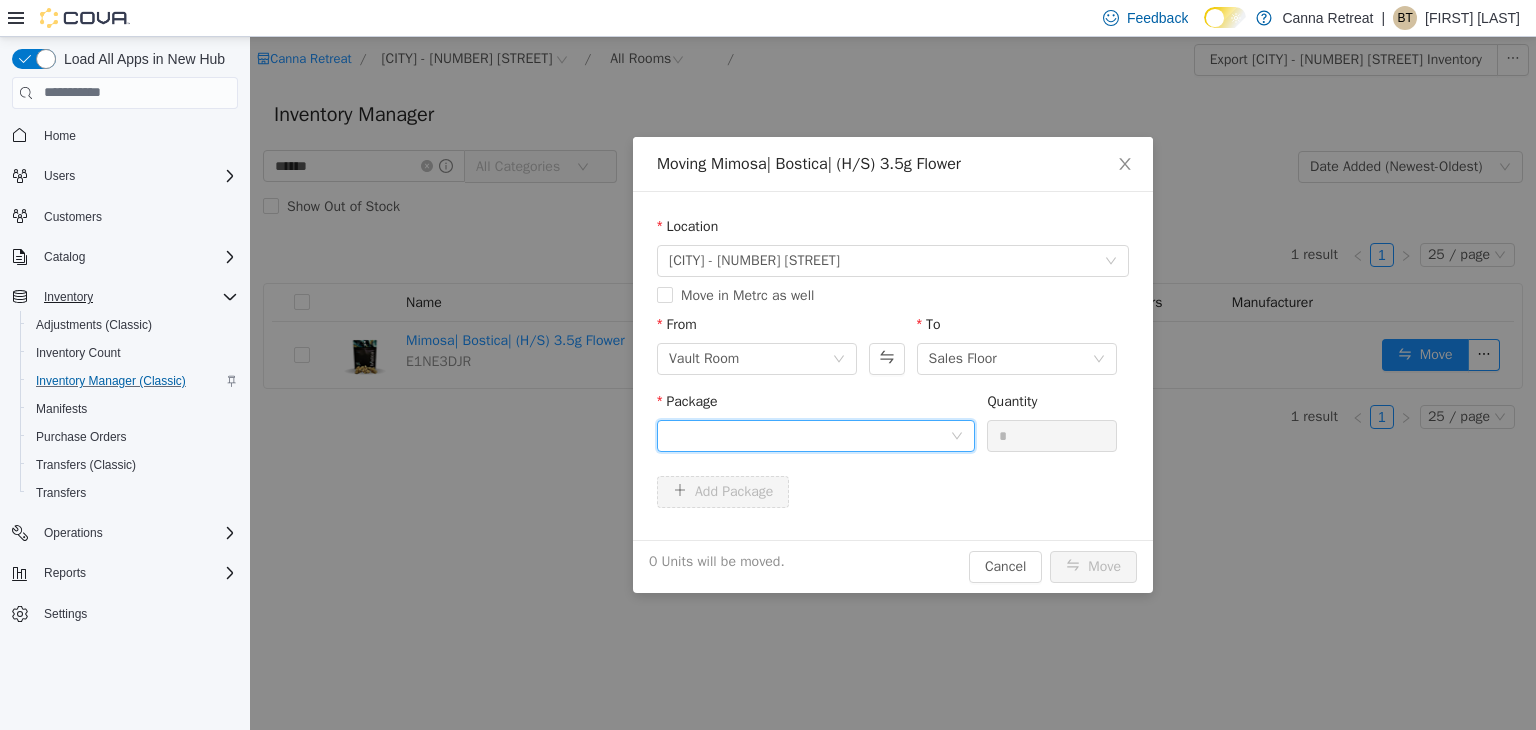 click at bounding box center (809, 435) 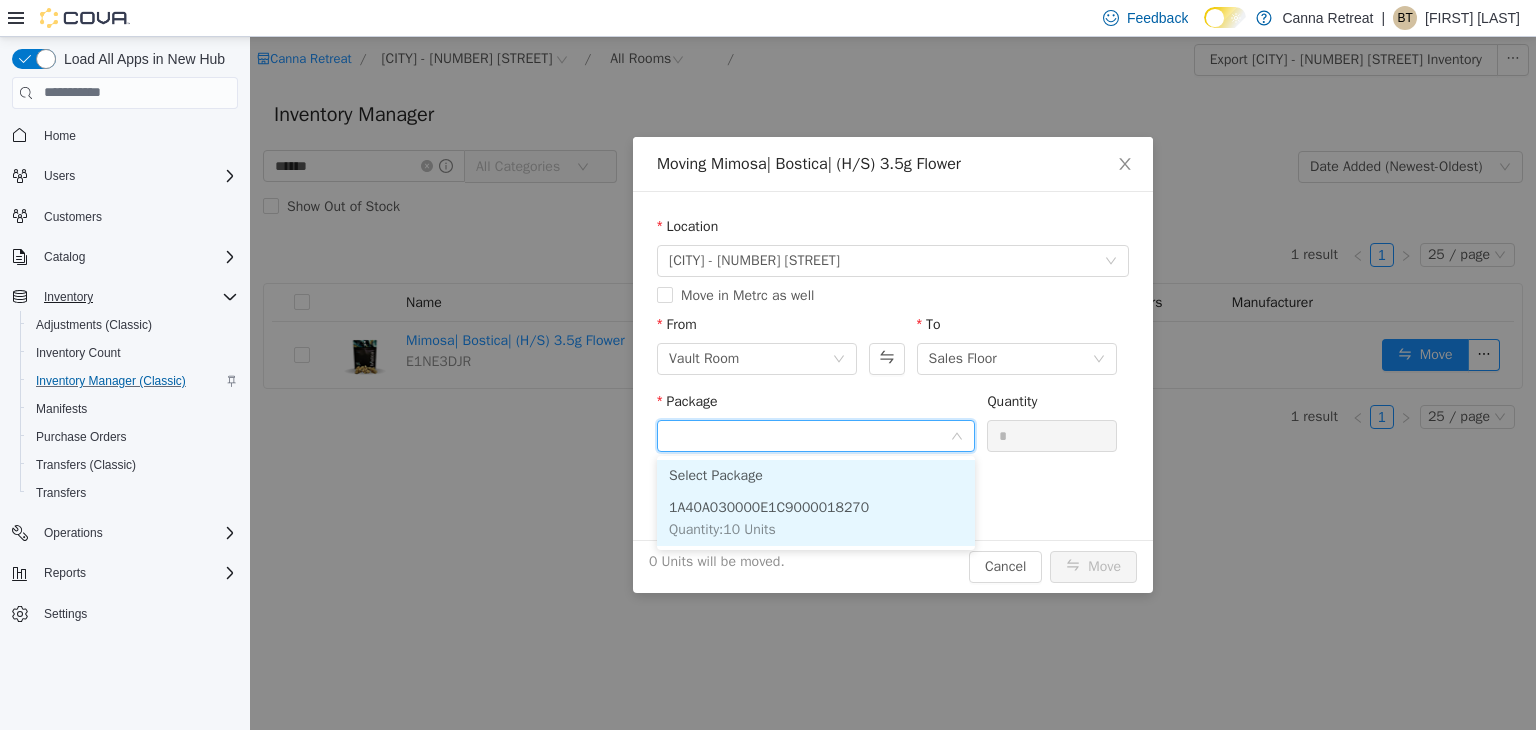 click on "1A40A030000E1C9000018270 Quantity :  10 Units" at bounding box center [816, 518] 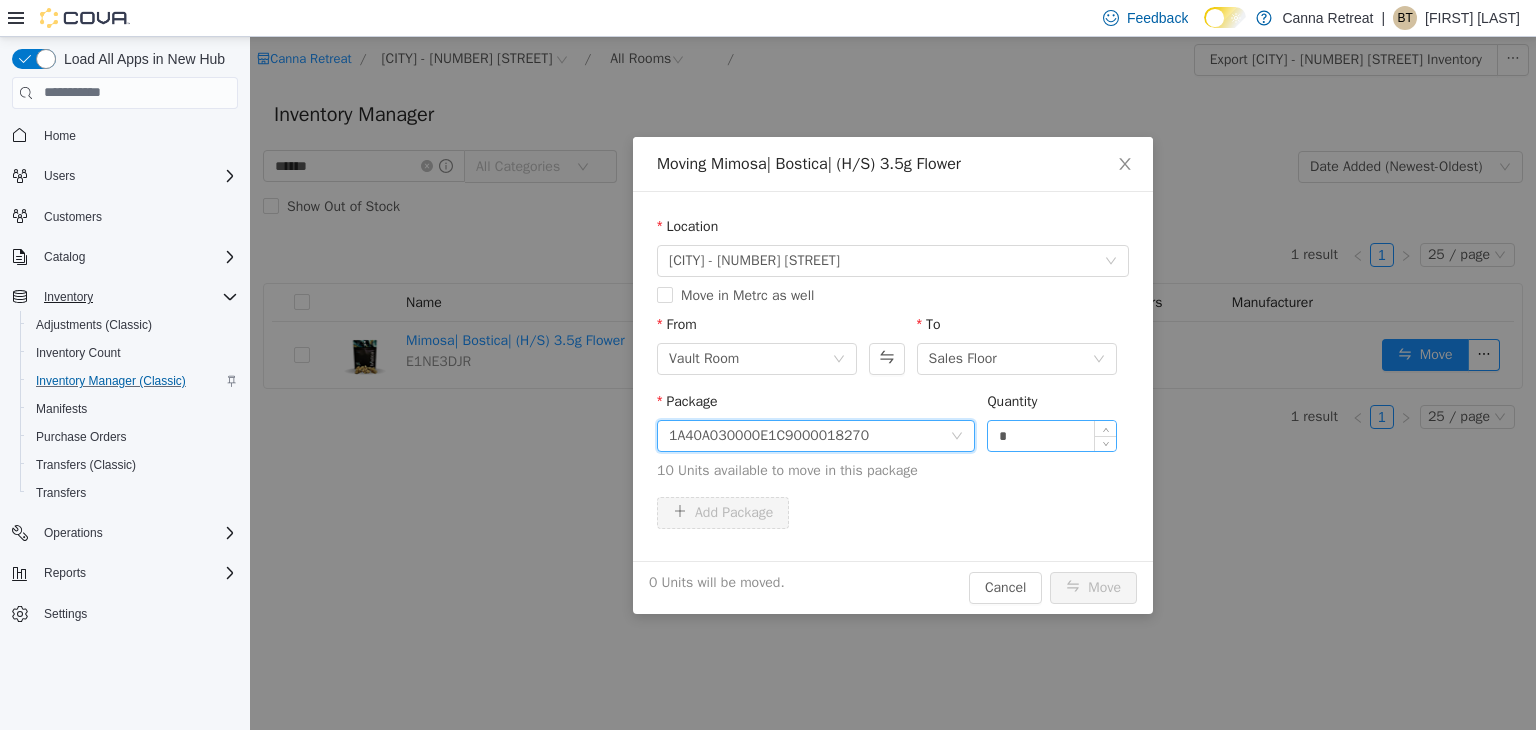 click on "*" at bounding box center (1052, 435) 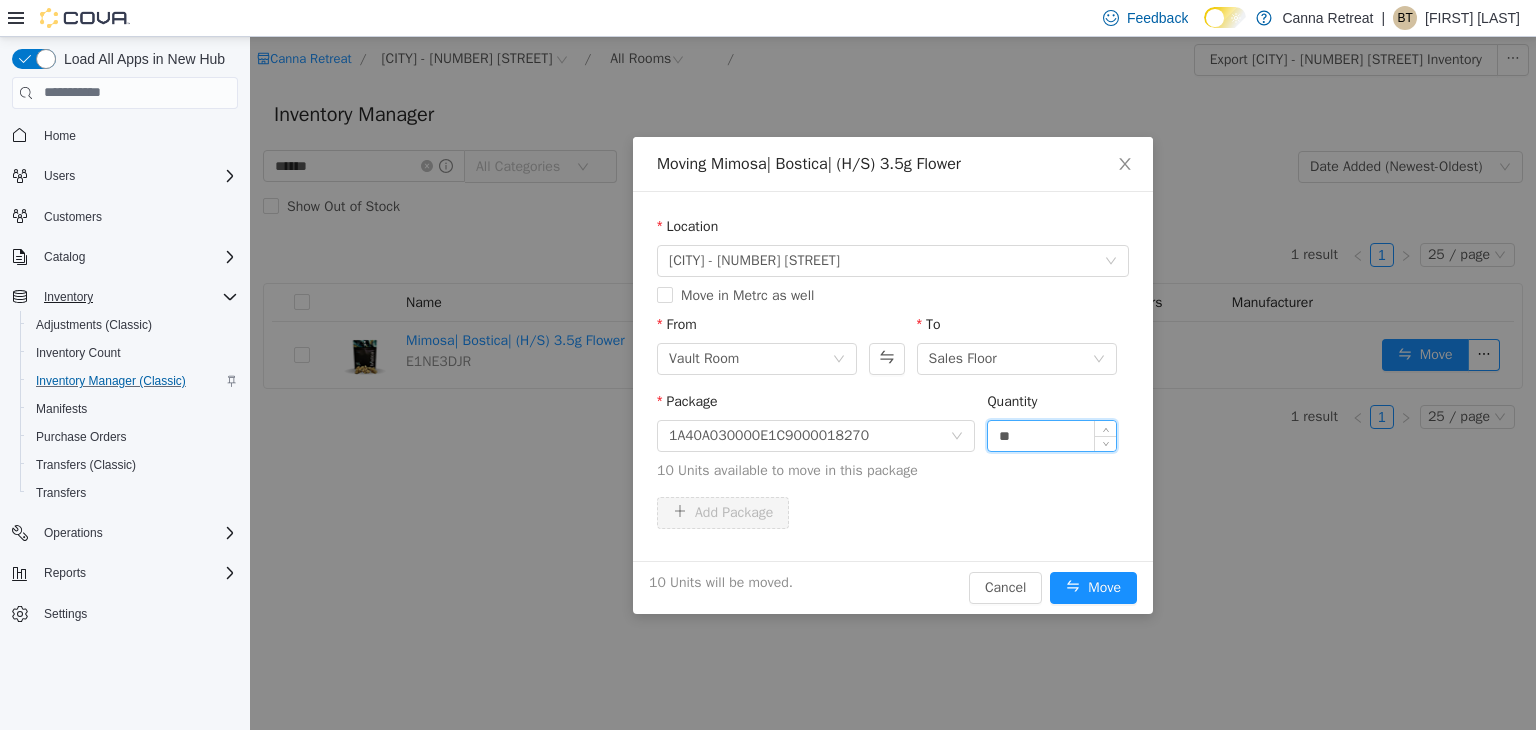 type on "**" 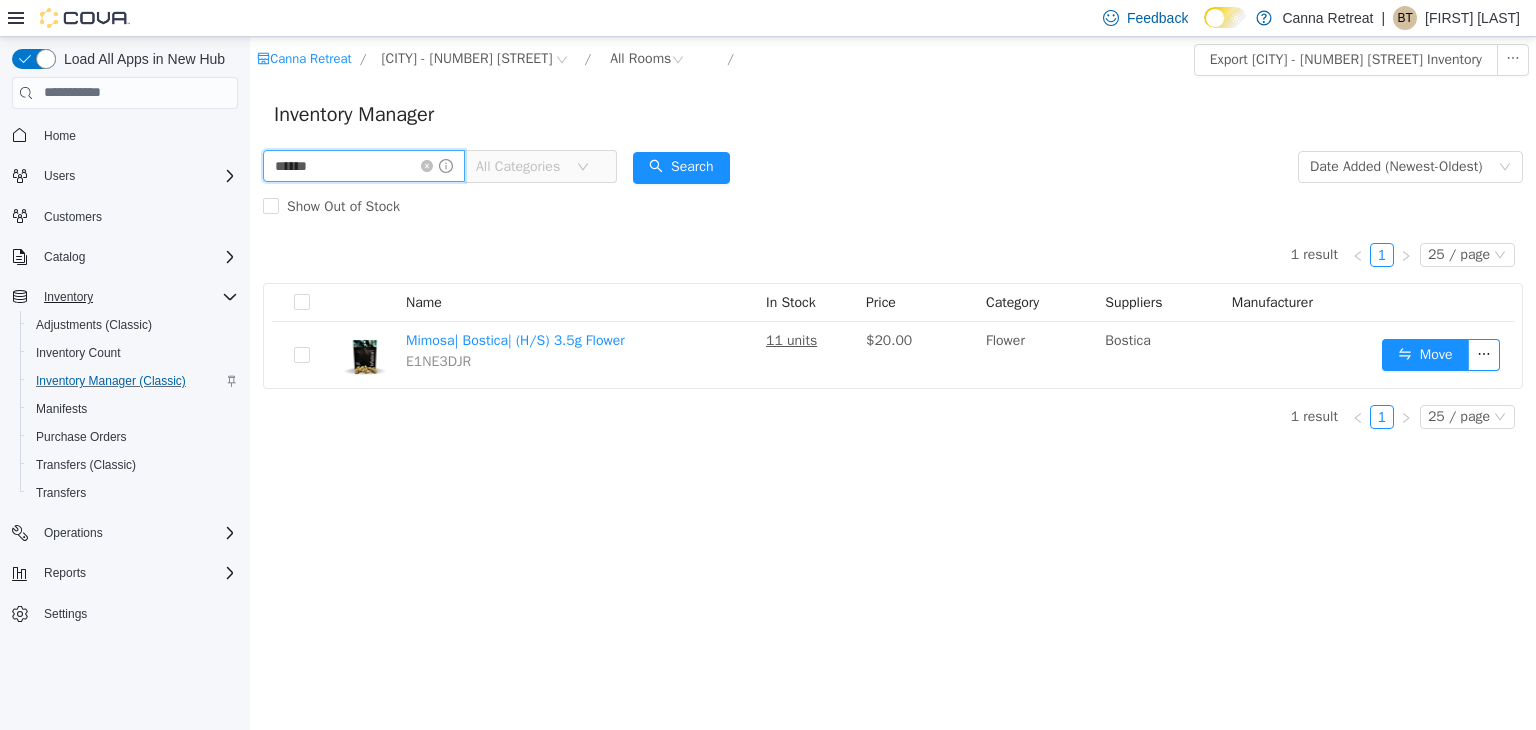 click on "******" at bounding box center (364, 165) 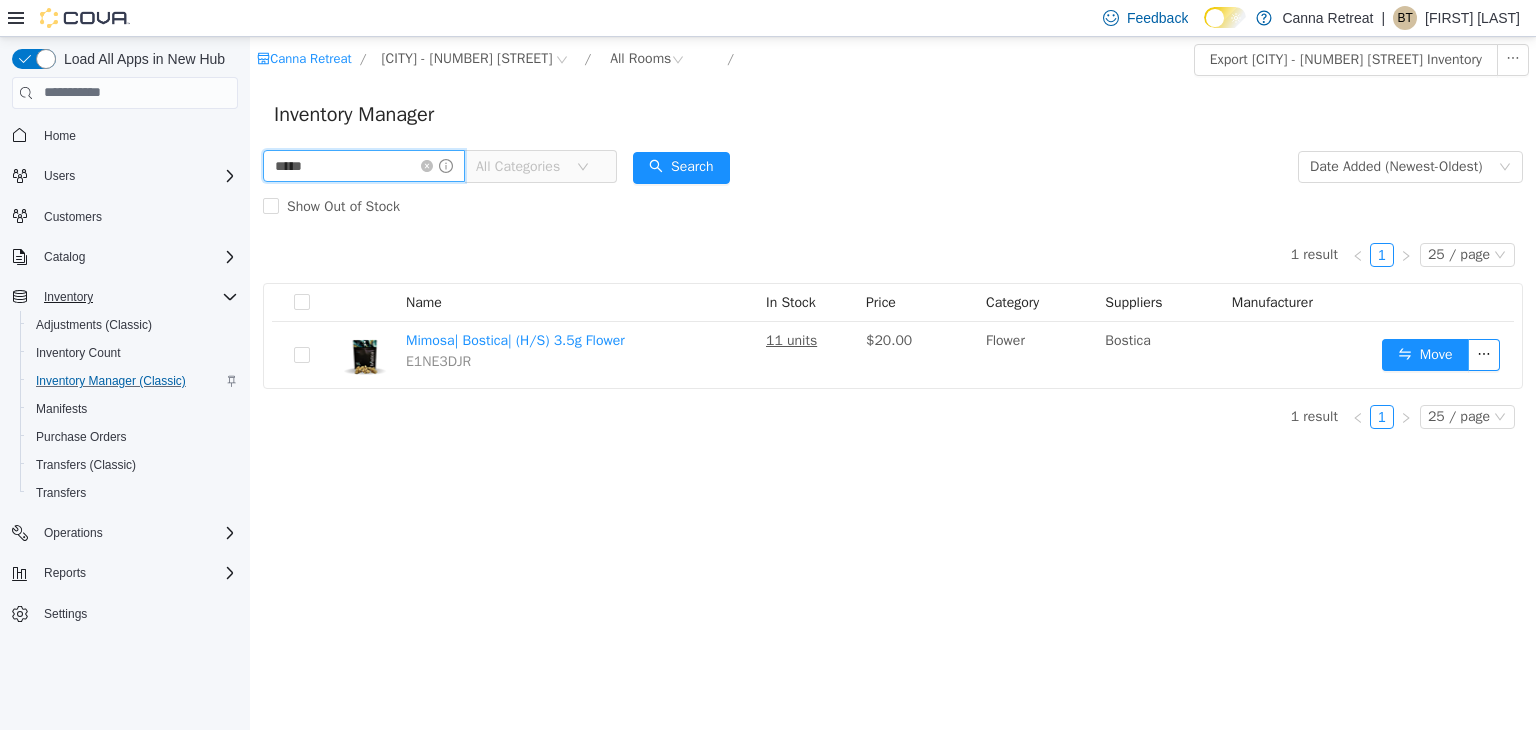 type on "*****" 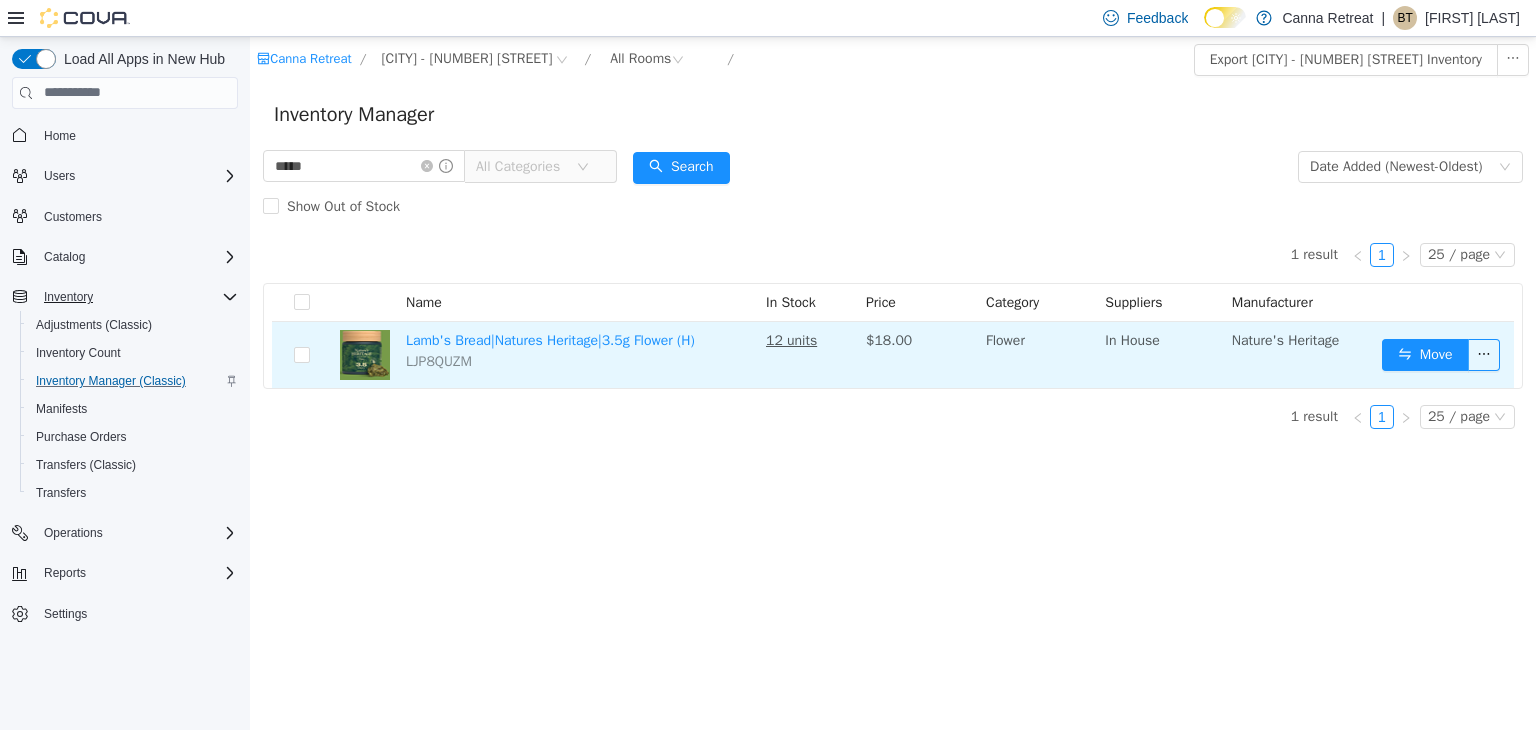 click on "Move" at bounding box center [1444, 354] 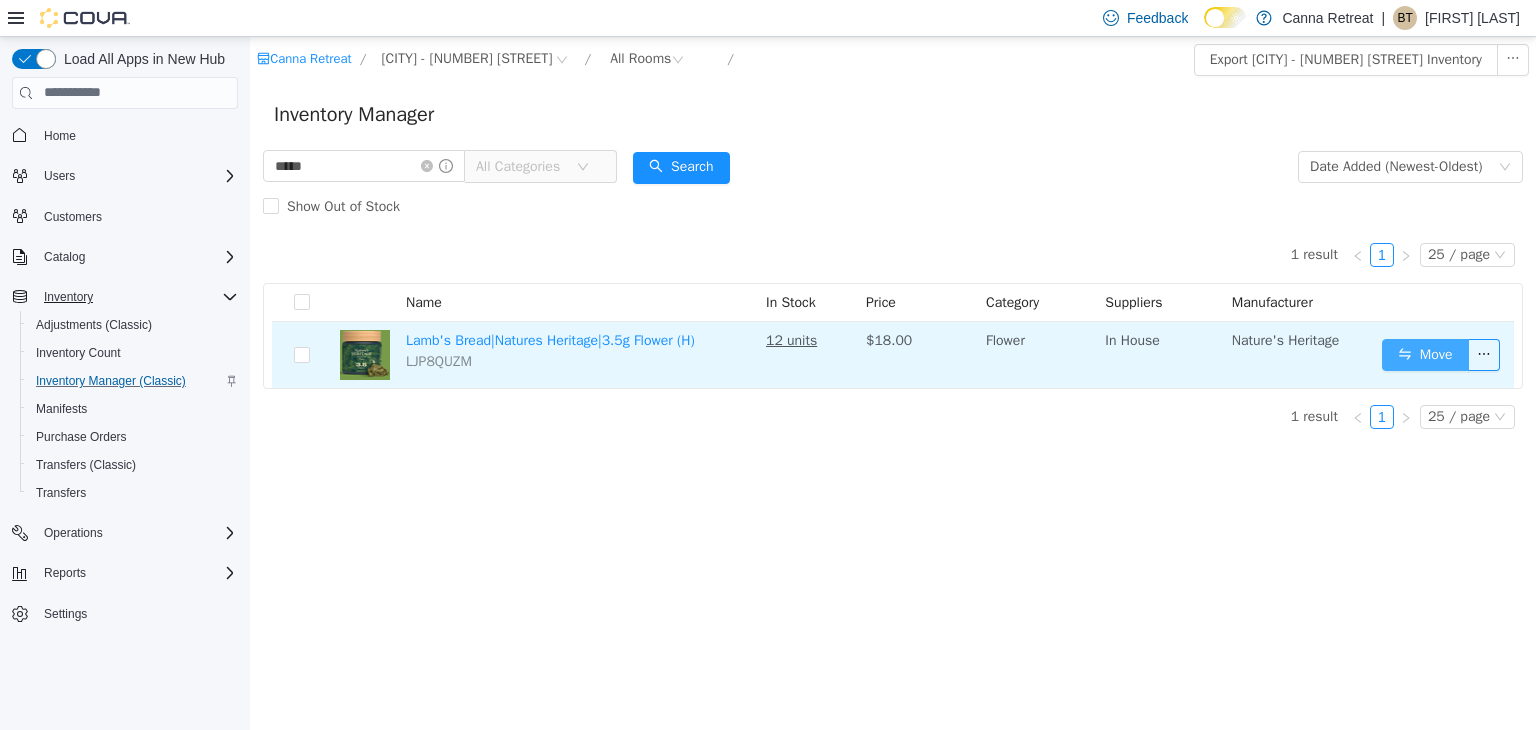 click on "Move" at bounding box center [1425, 354] 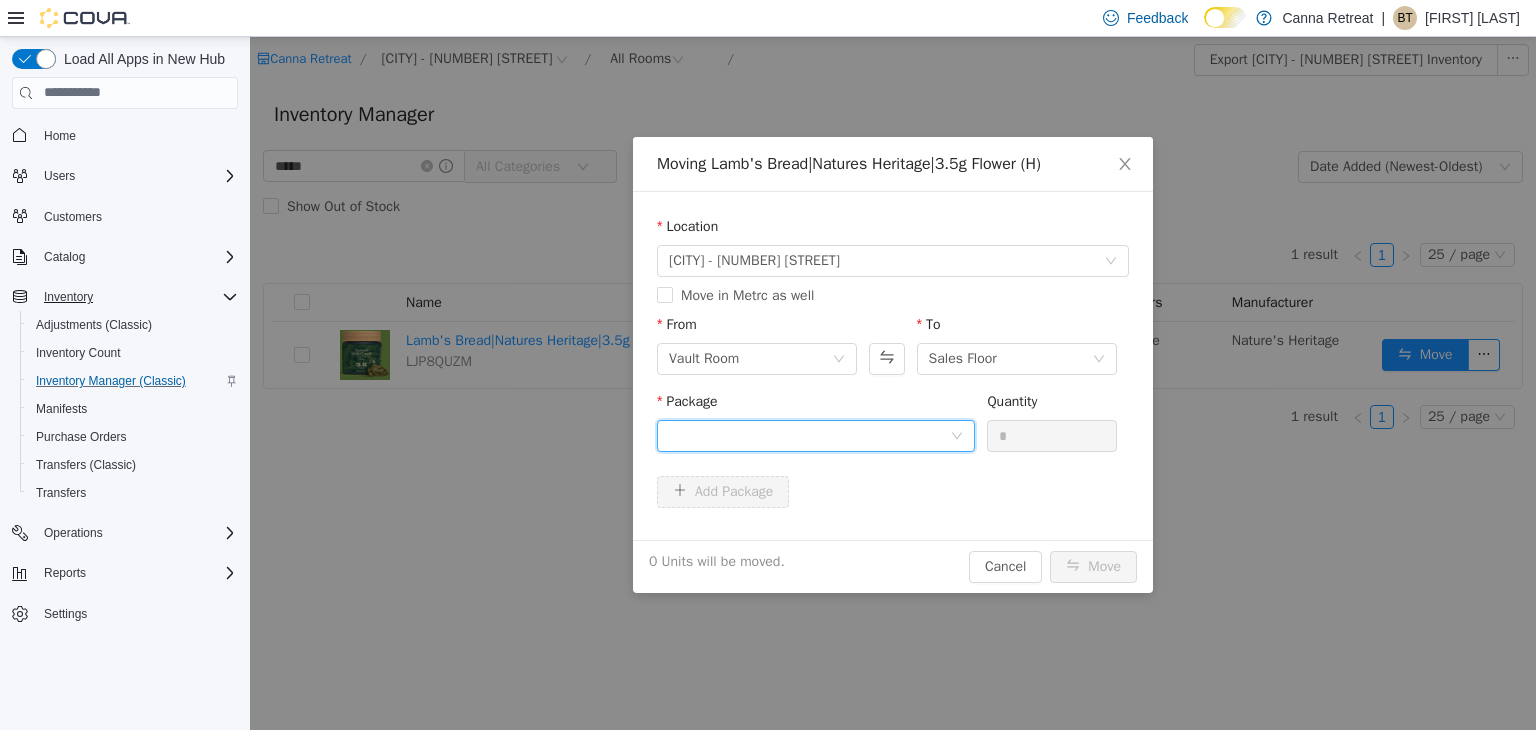 click at bounding box center [809, 435] 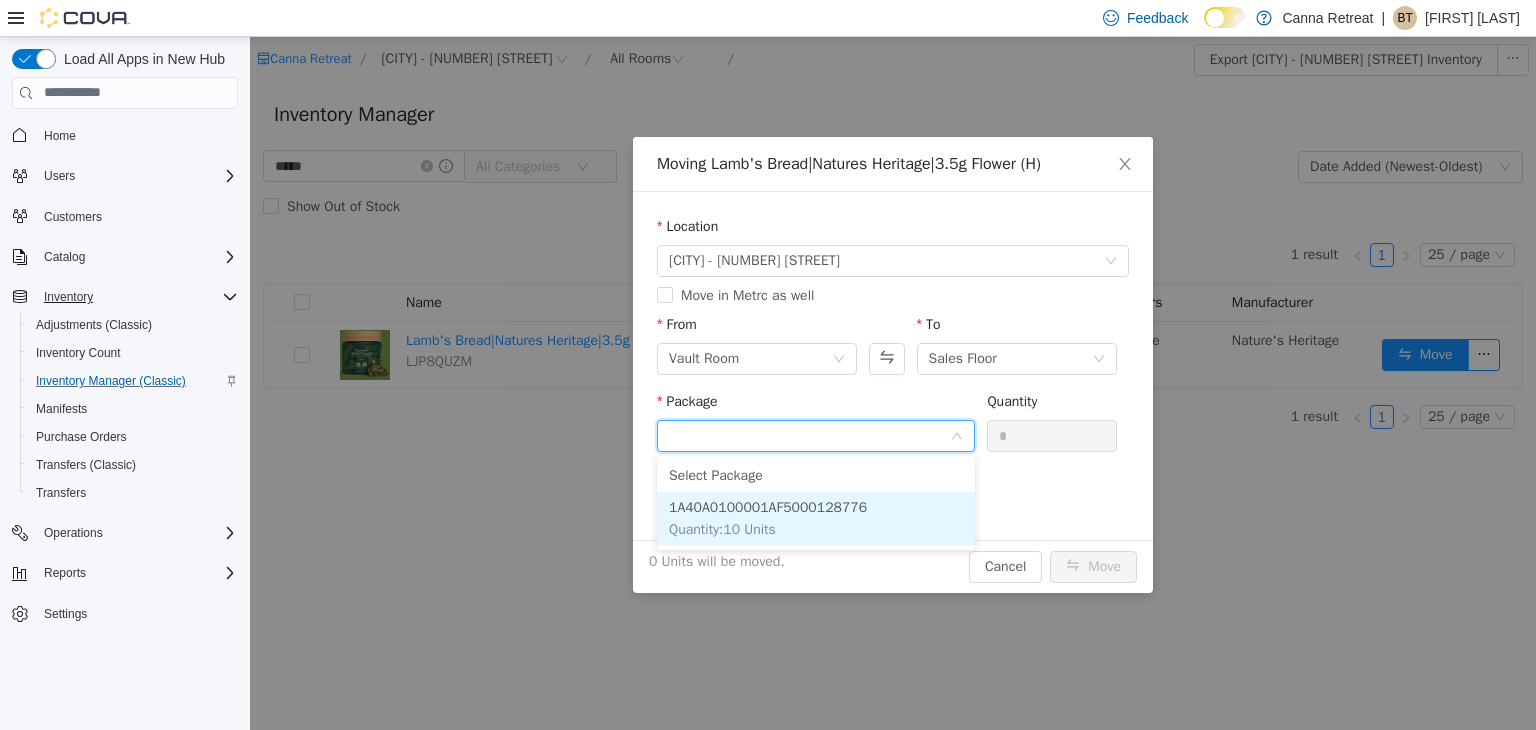 click on "1A40A0100001AF5000128776 Quantity :  10 Units" at bounding box center (816, 518) 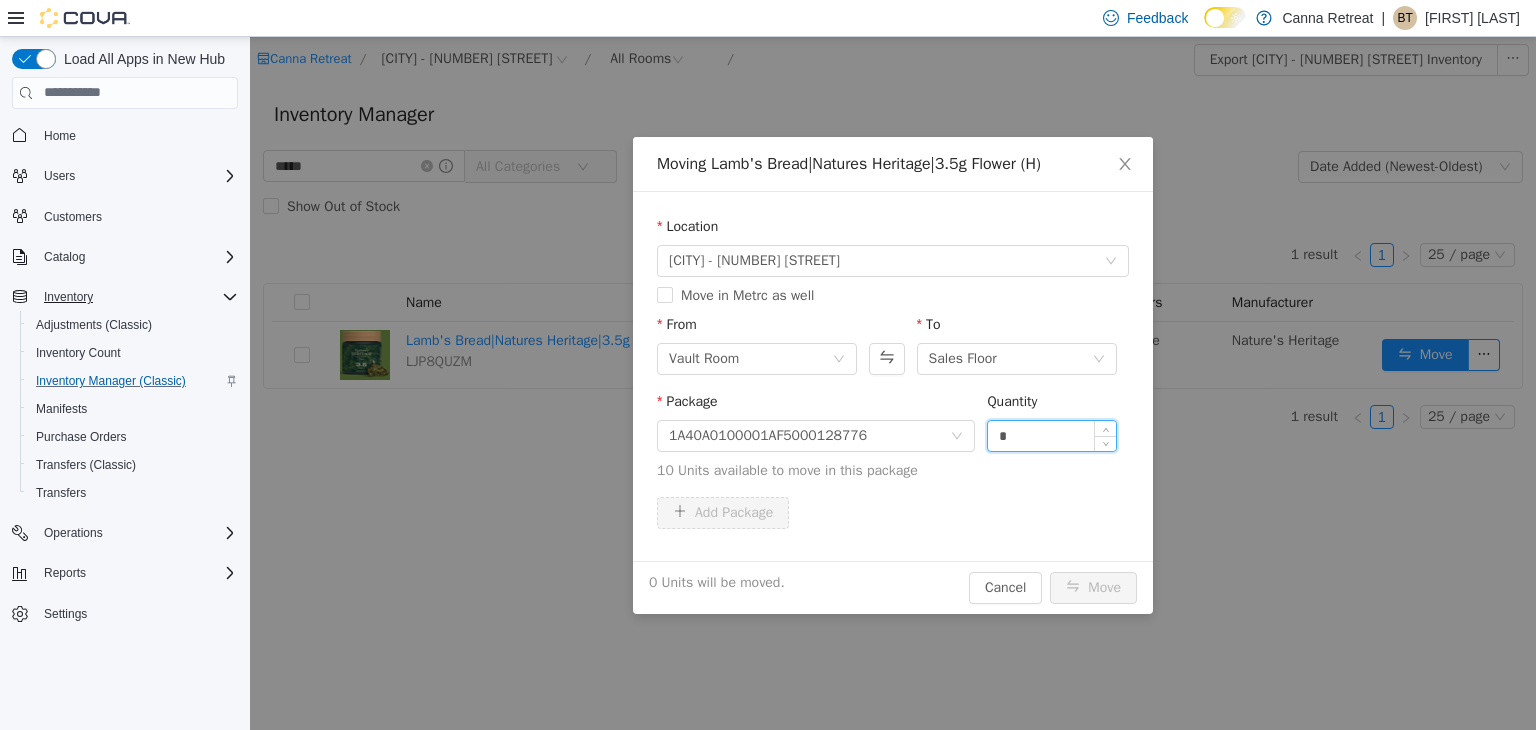 click on "*" at bounding box center (1052, 435) 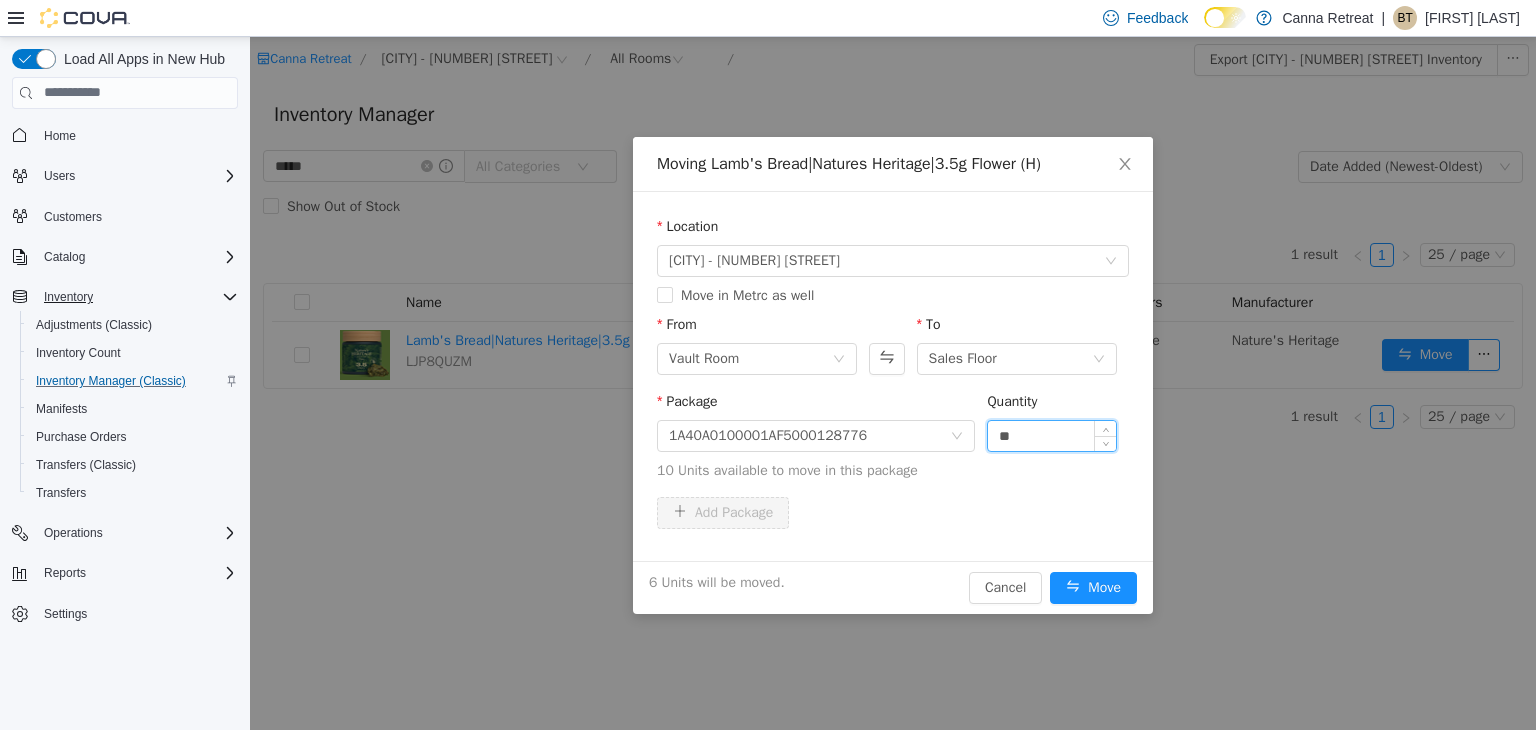 type on "**" 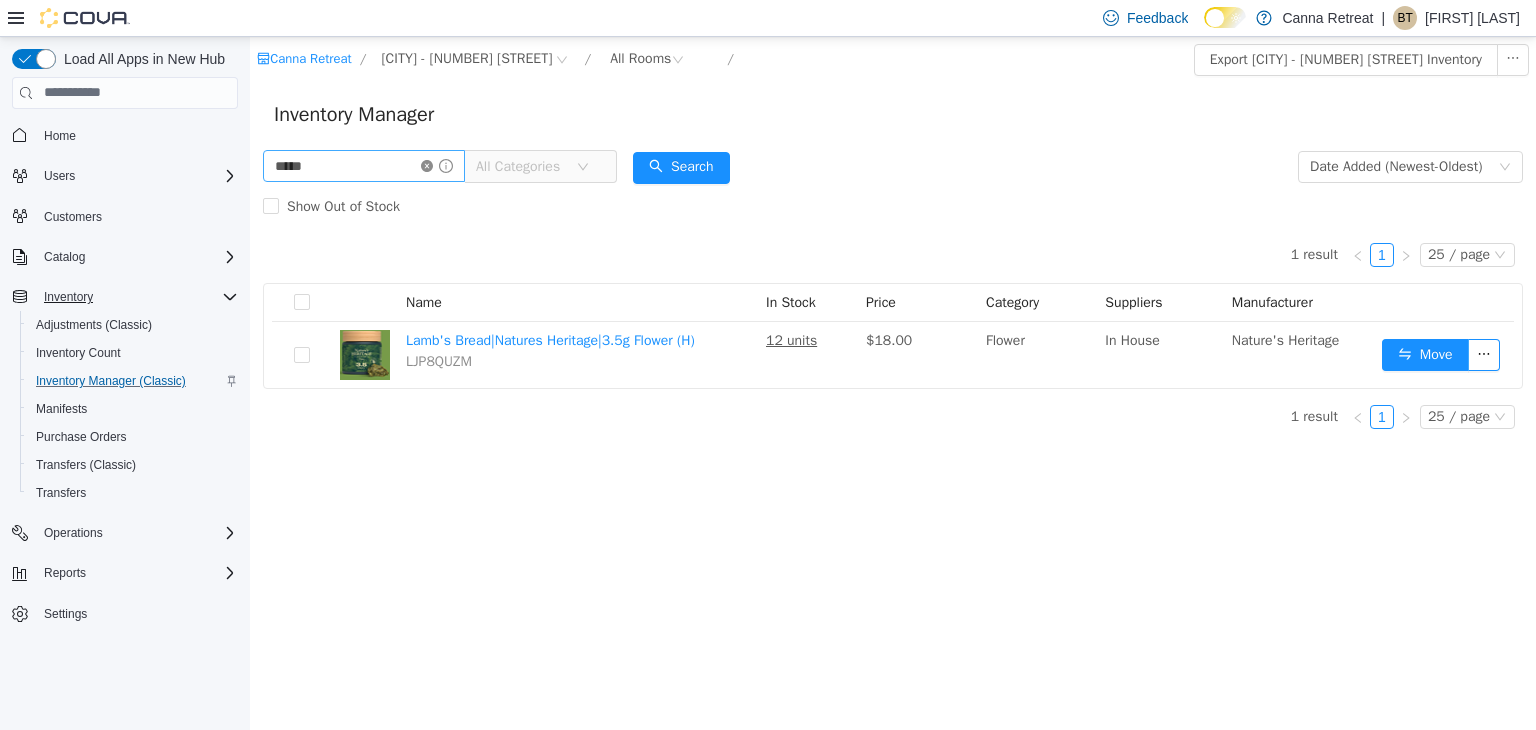click 